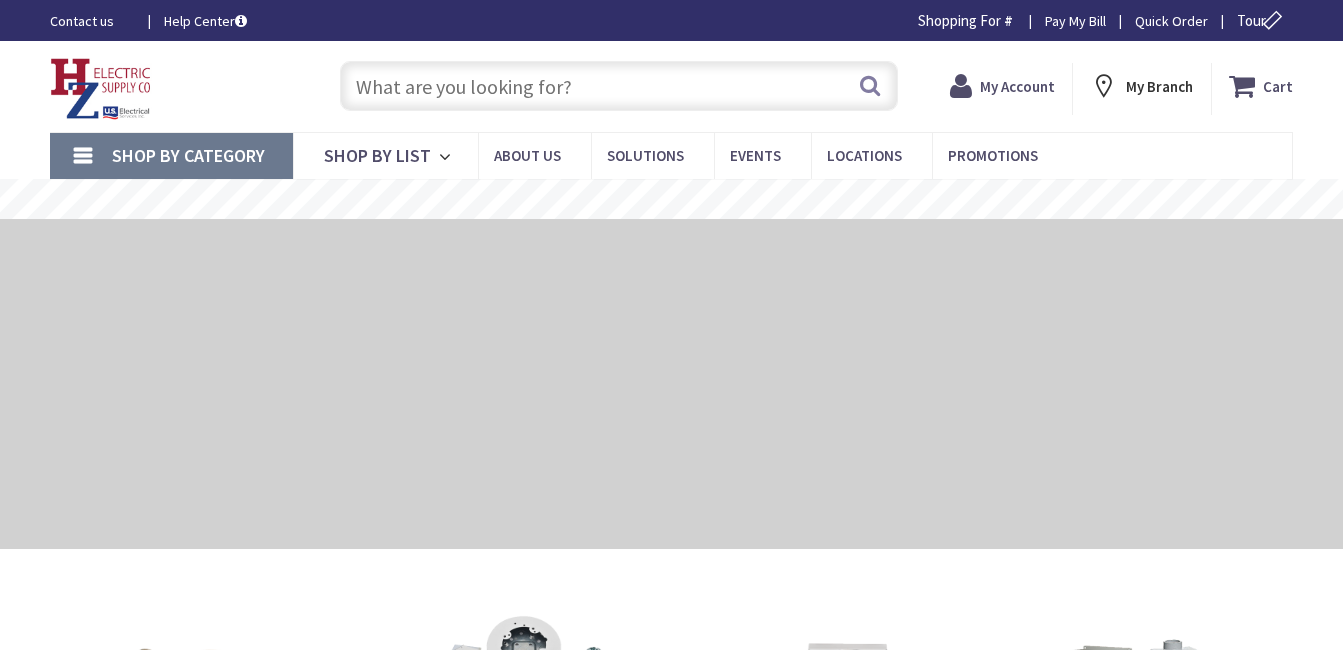 scroll, scrollTop: 0, scrollLeft: 0, axis: both 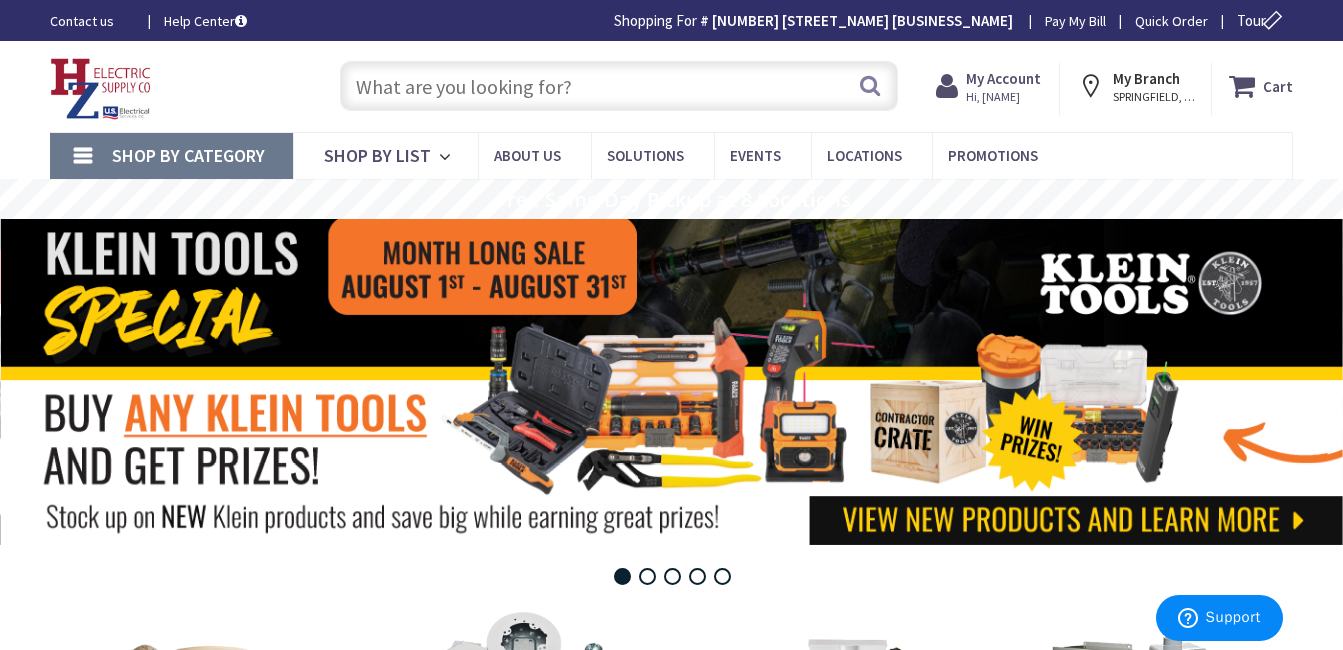 click at bounding box center [619, 86] 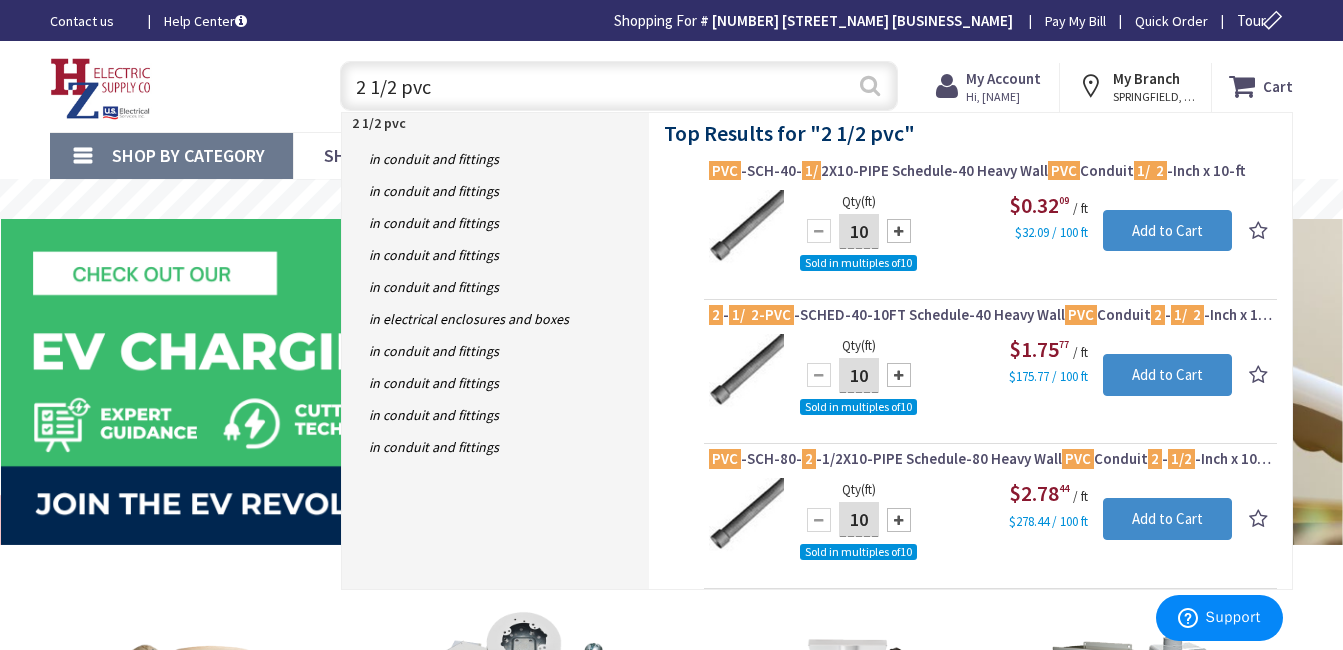 type on "2 1/2 pvc" 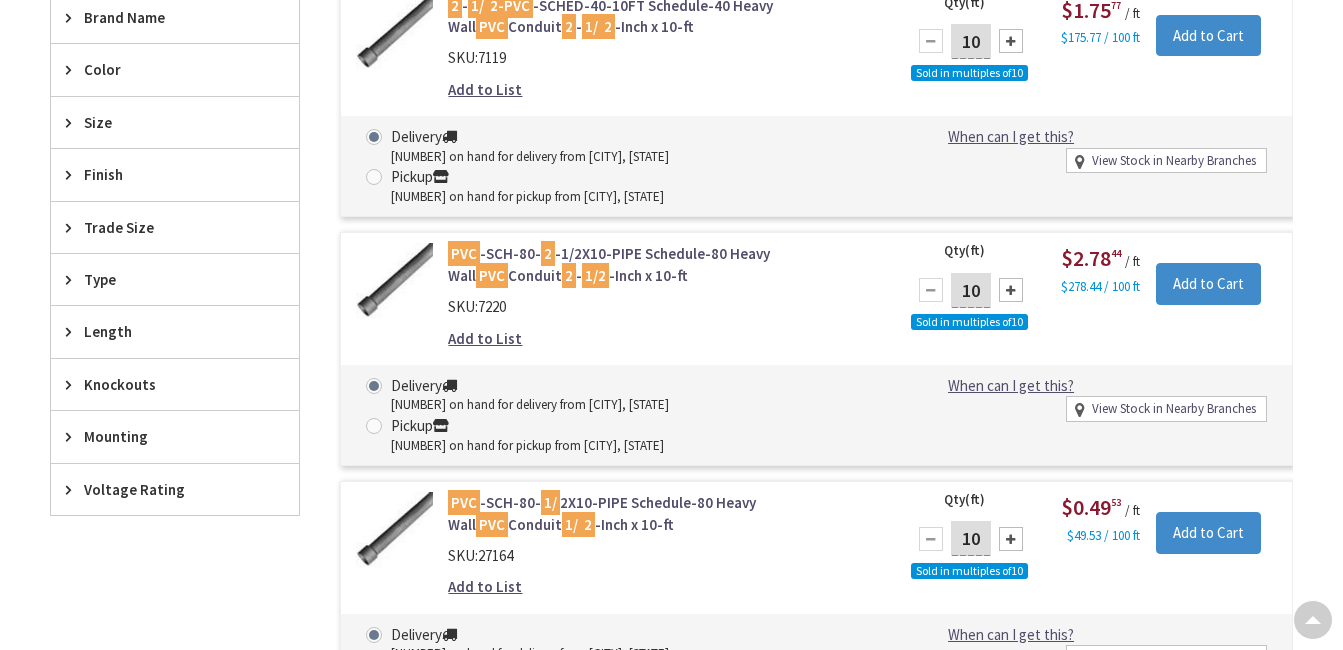 scroll, scrollTop: 1133, scrollLeft: 0, axis: vertical 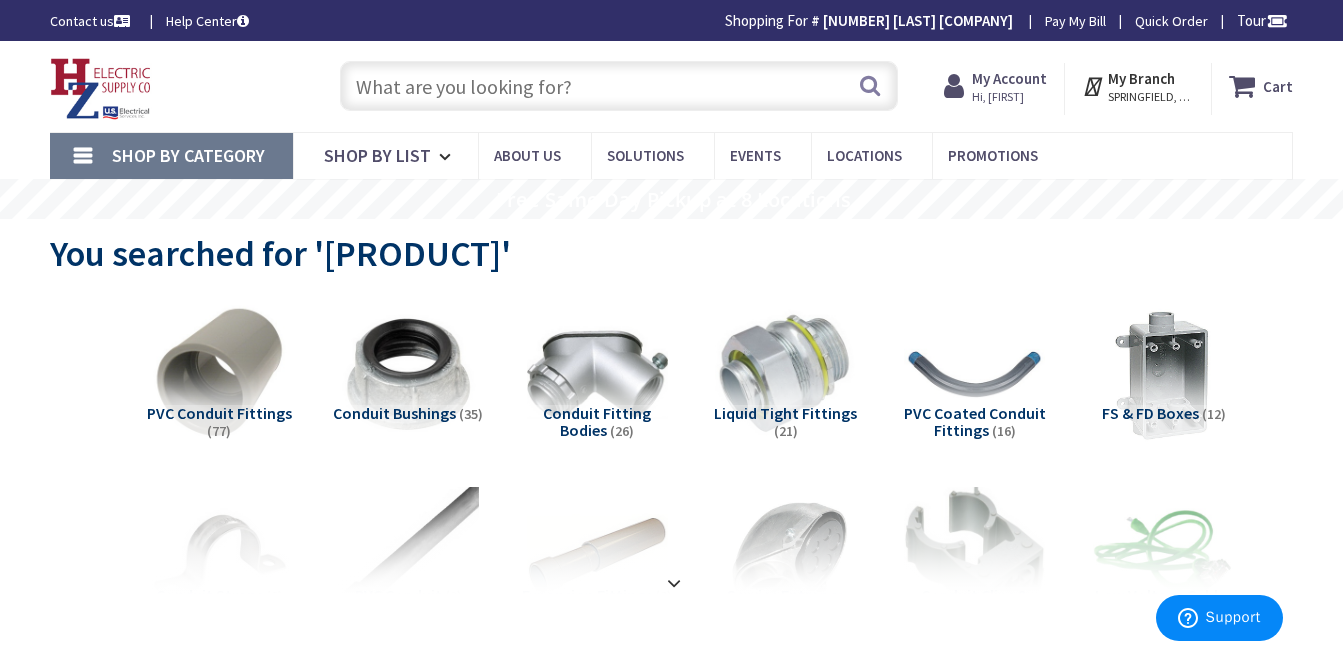 click at bounding box center (619, 86) 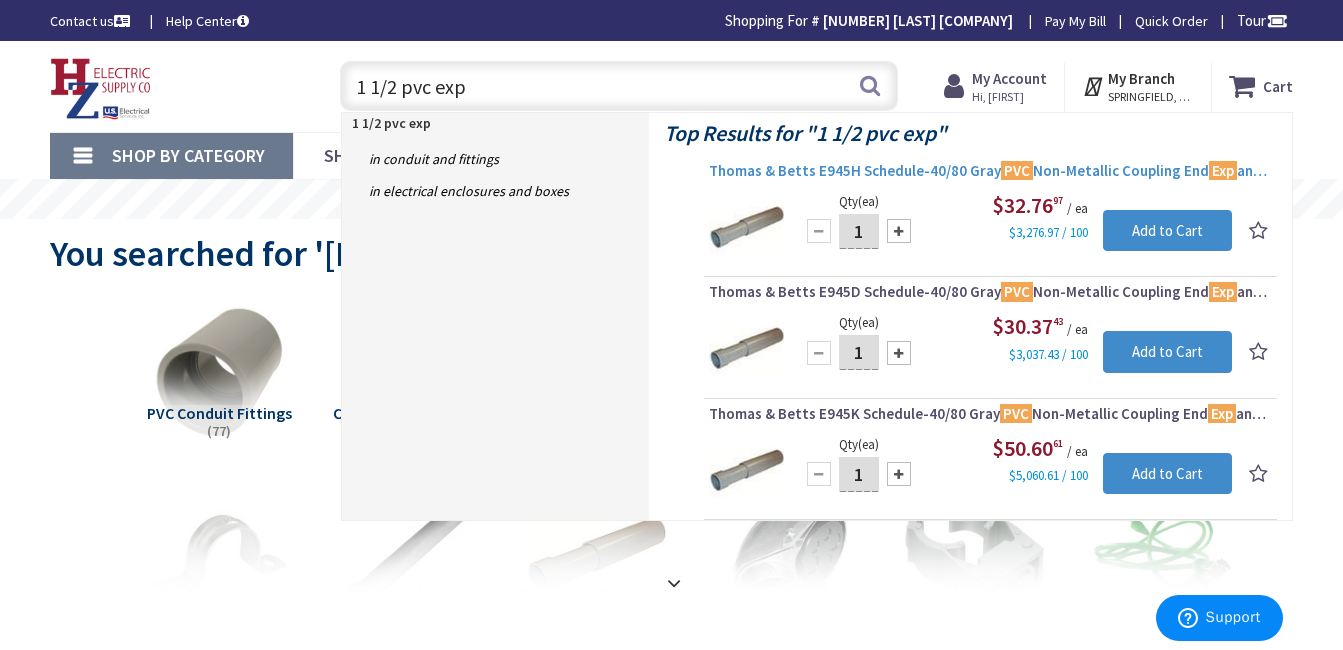 type on "1 1/2 pvc exp" 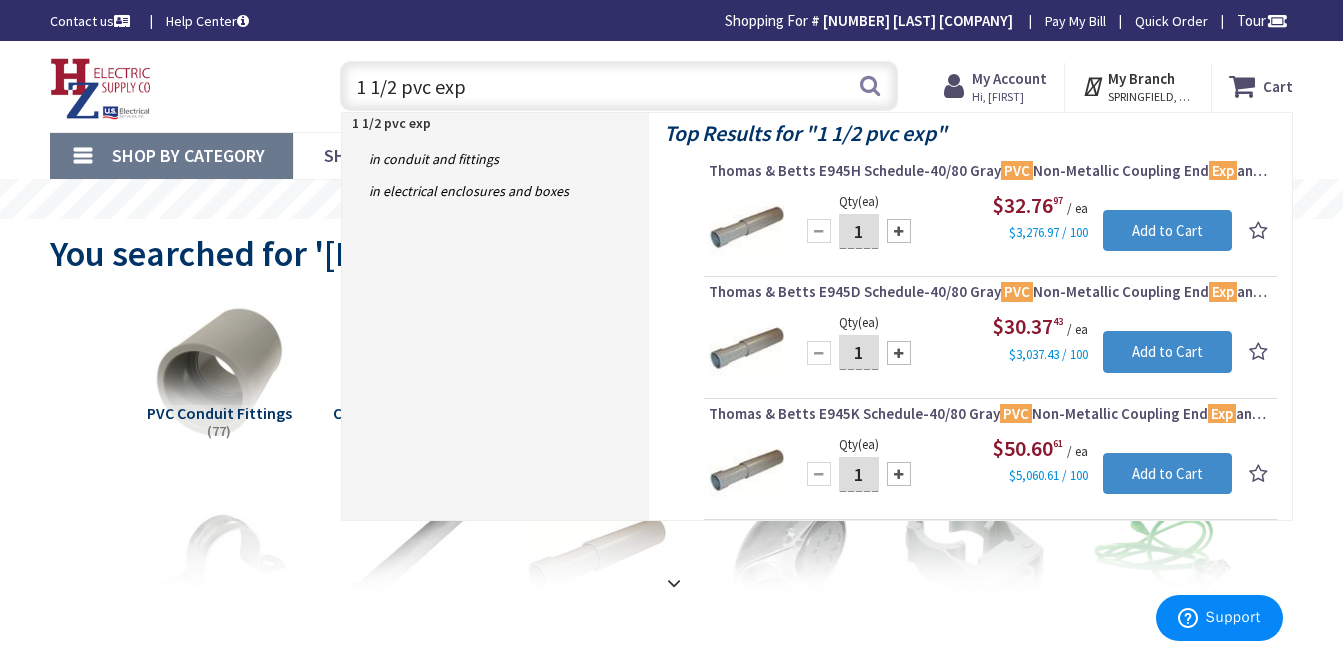 click on "Thomas & Betts E945H Schedule-40/80 Gray  PVC  Non-Metallic Coupling End  Exp ansion Fitting  1 - 1/2 -Inch Carlon®" at bounding box center (990, 171) 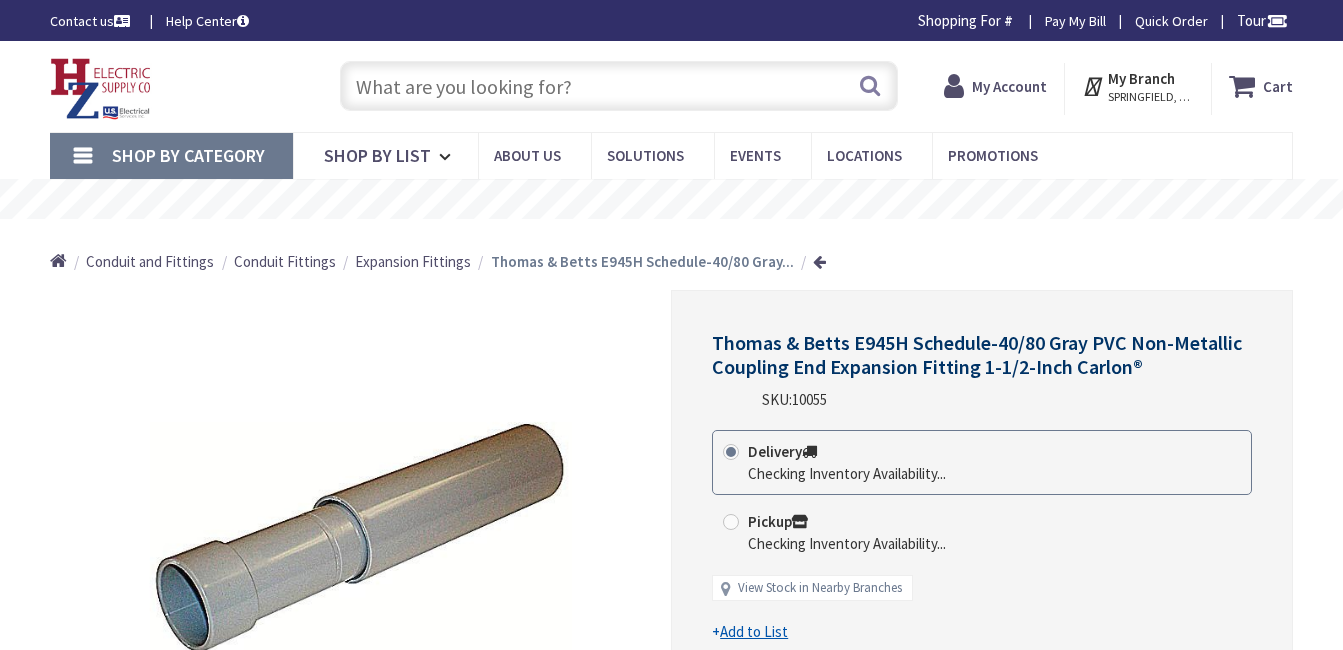 scroll, scrollTop: 0, scrollLeft: 0, axis: both 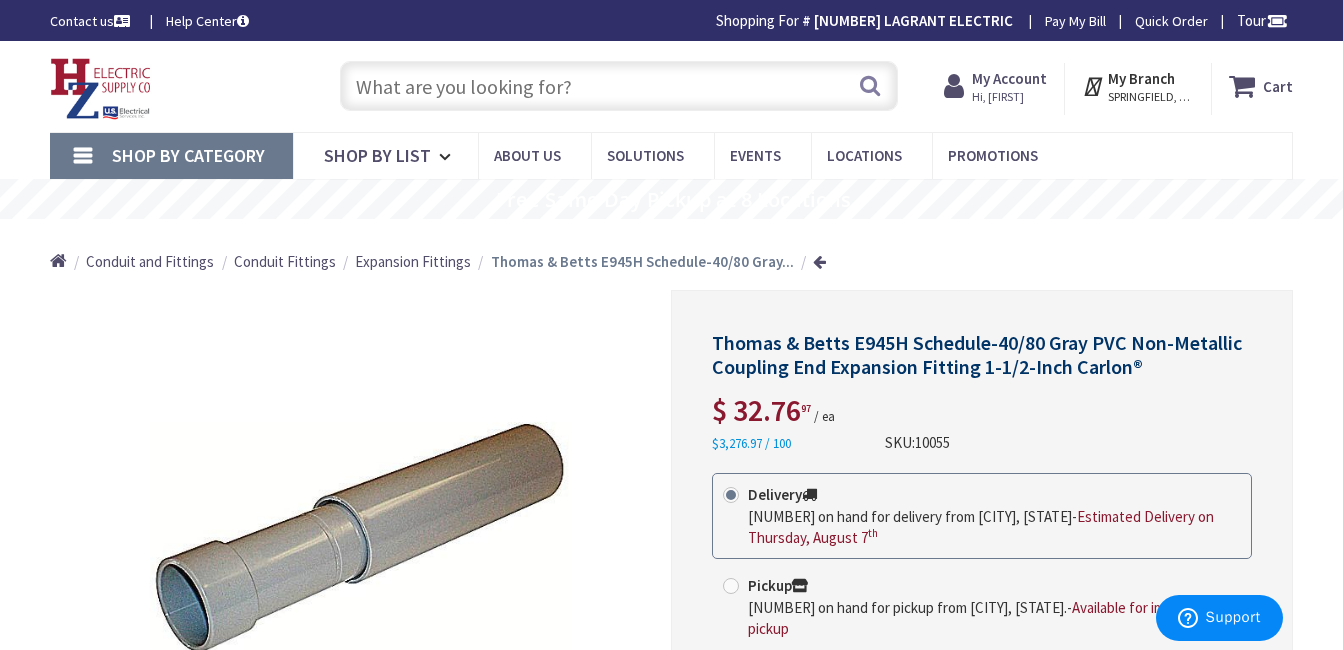 click at bounding box center (619, 86) 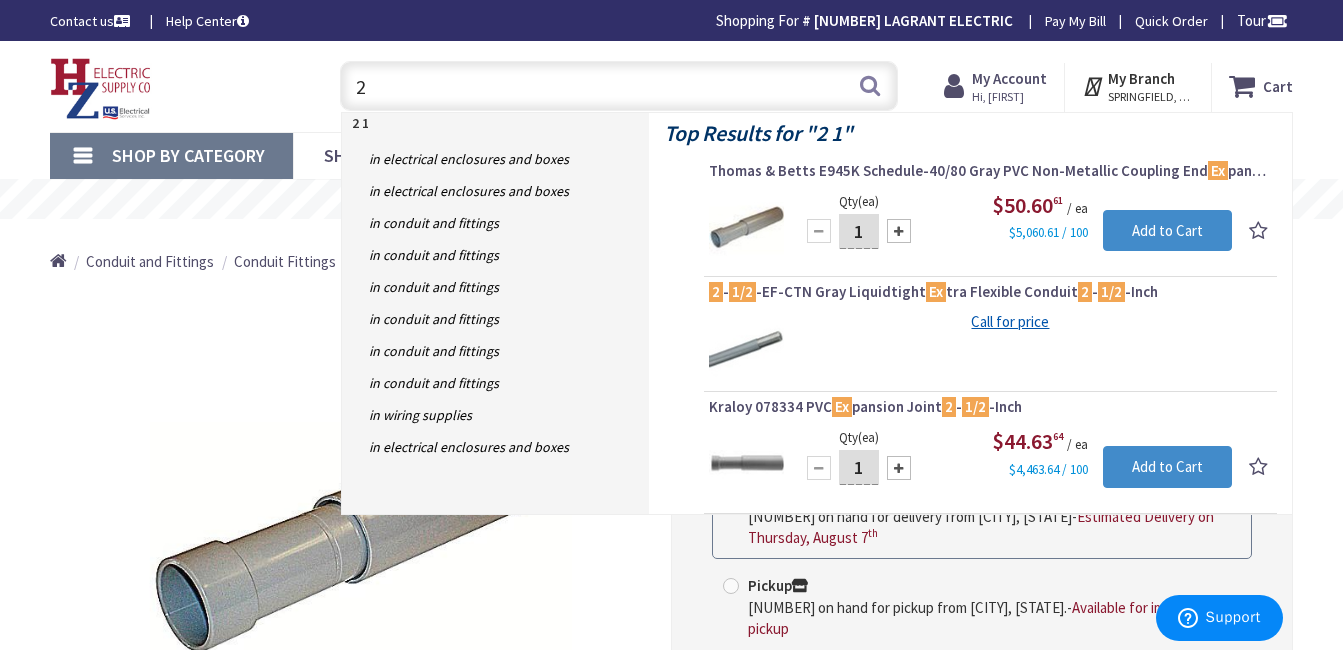 type on "2" 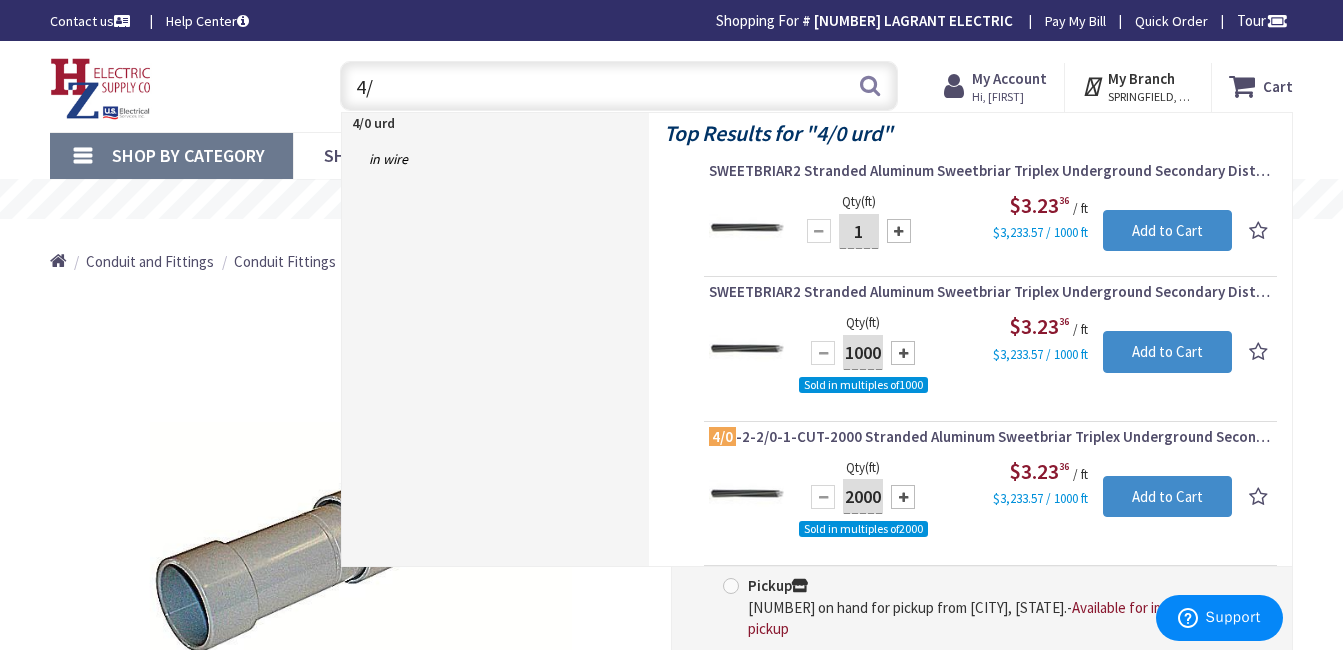 type on "4" 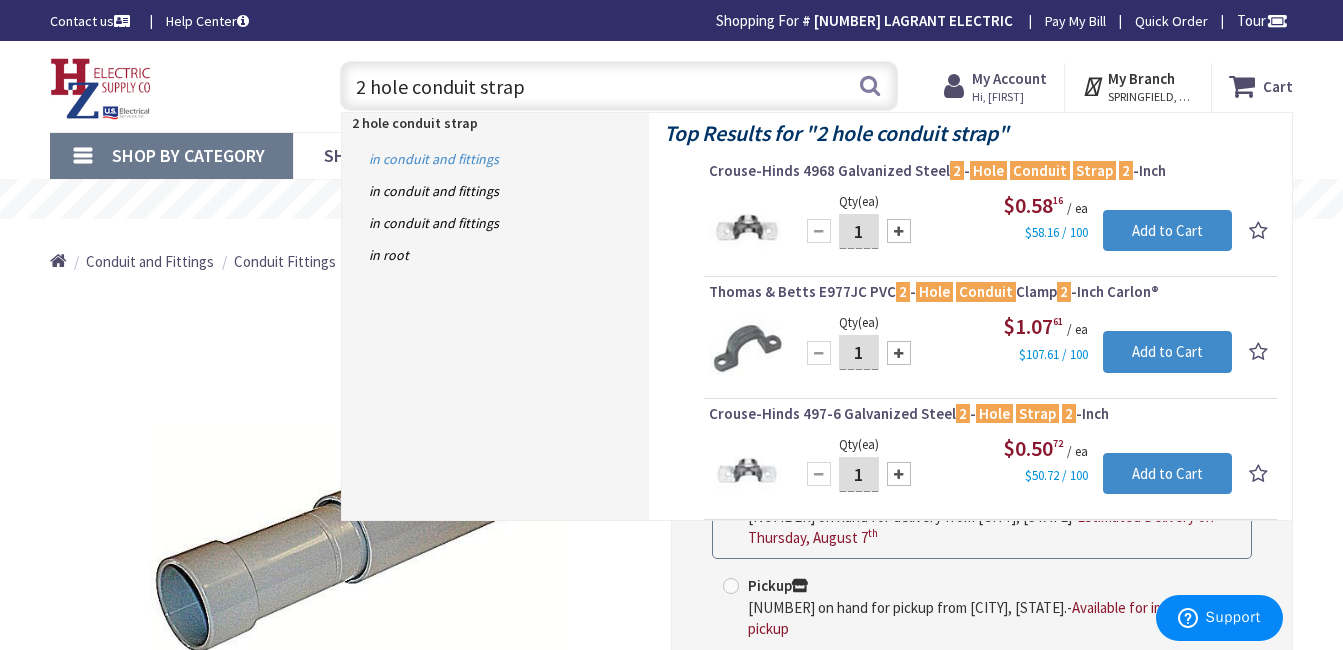 type on "2 hole conduit strap" 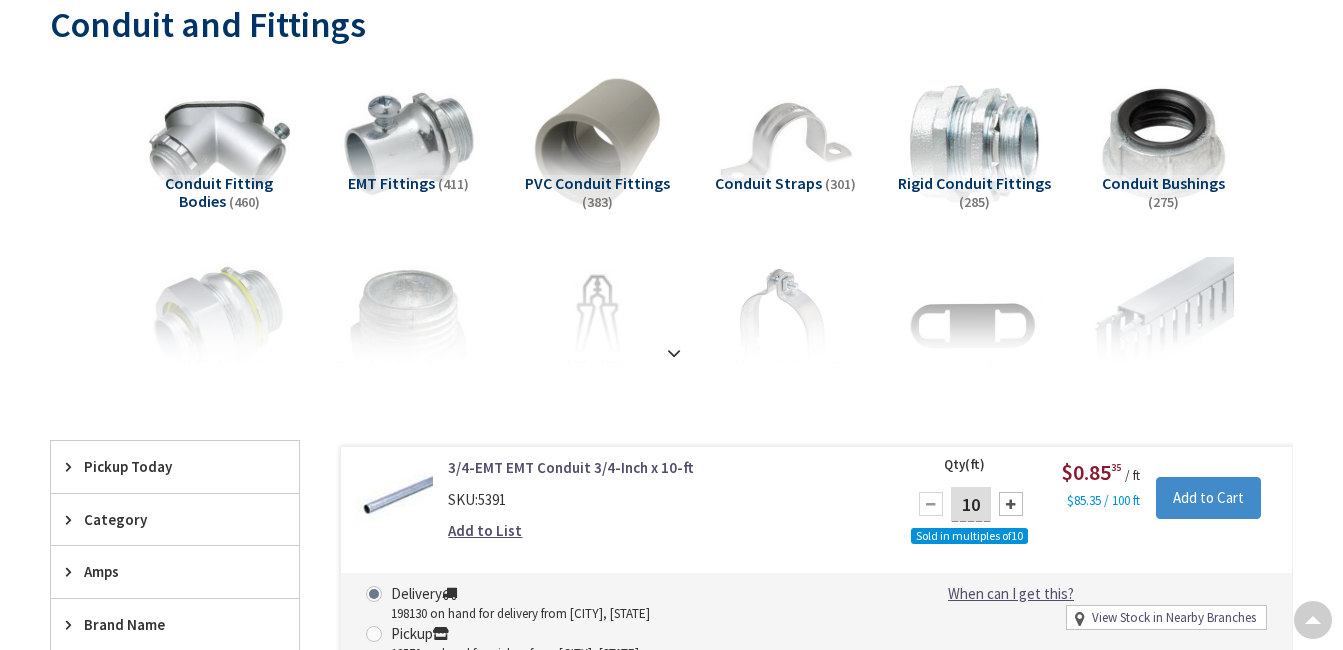 scroll, scrollTop: 300, scrollLeft: 0, axis: vertical 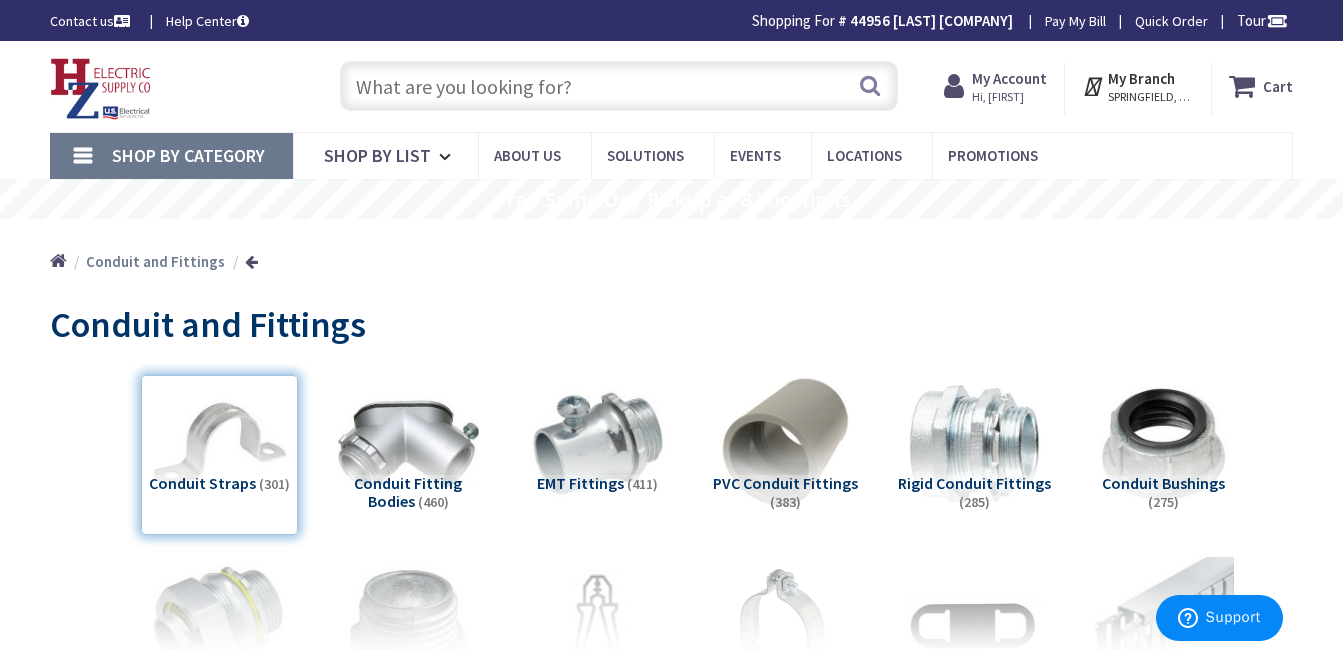 click at bounding box center (619, 86) 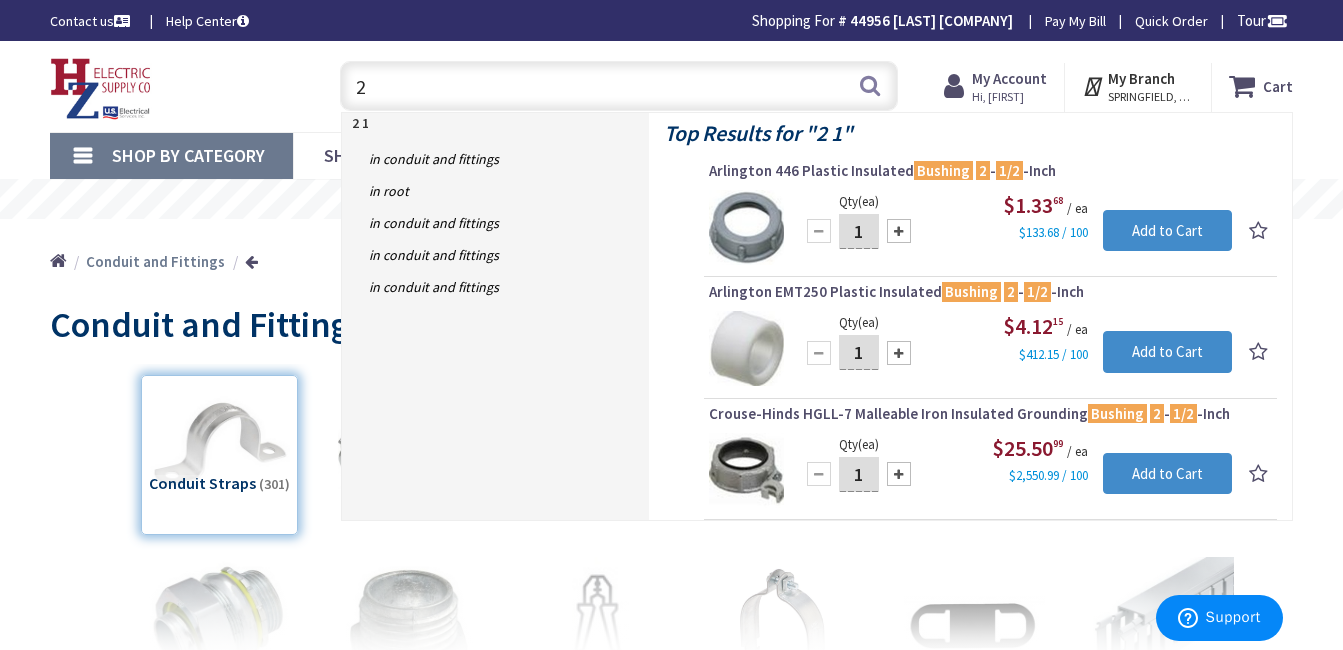 type on "2" 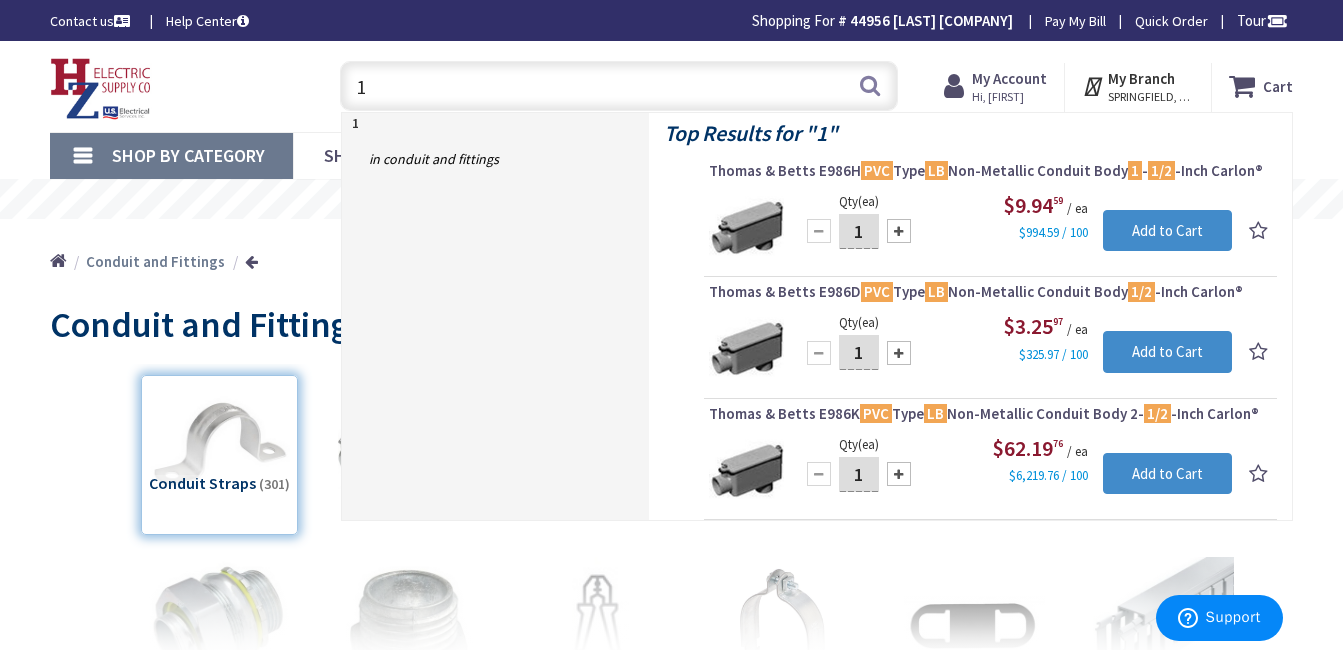 type on "1" 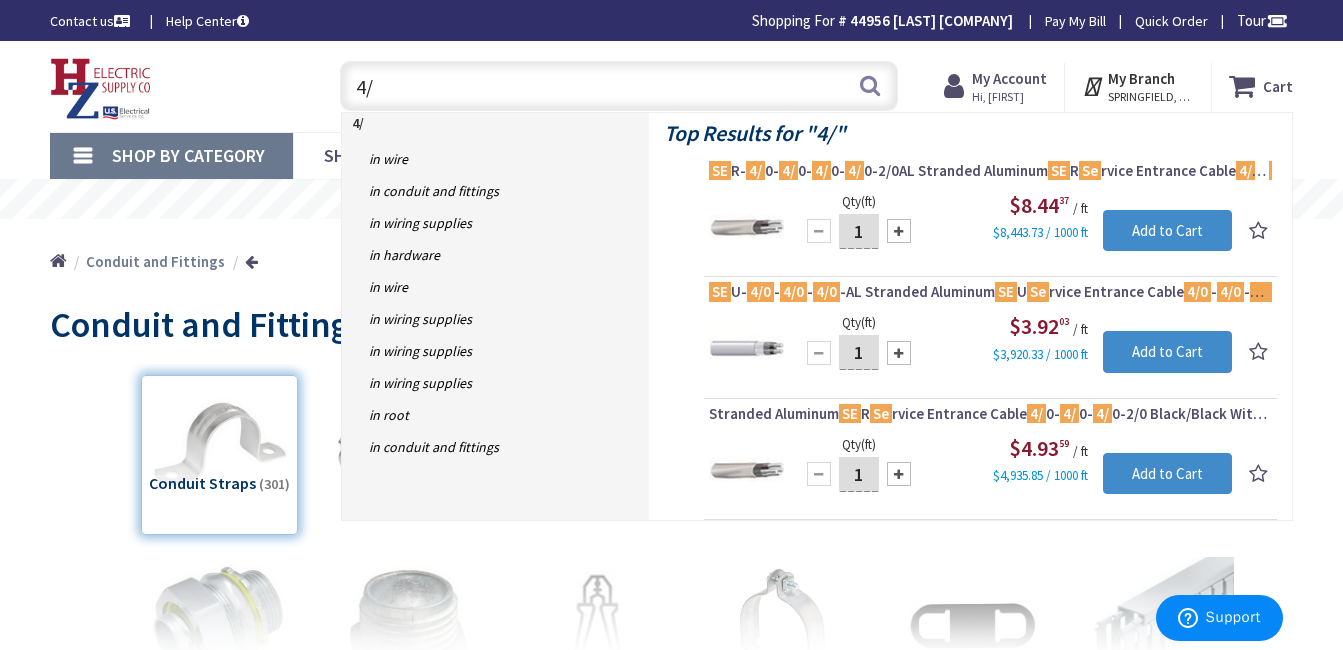 type on "4" 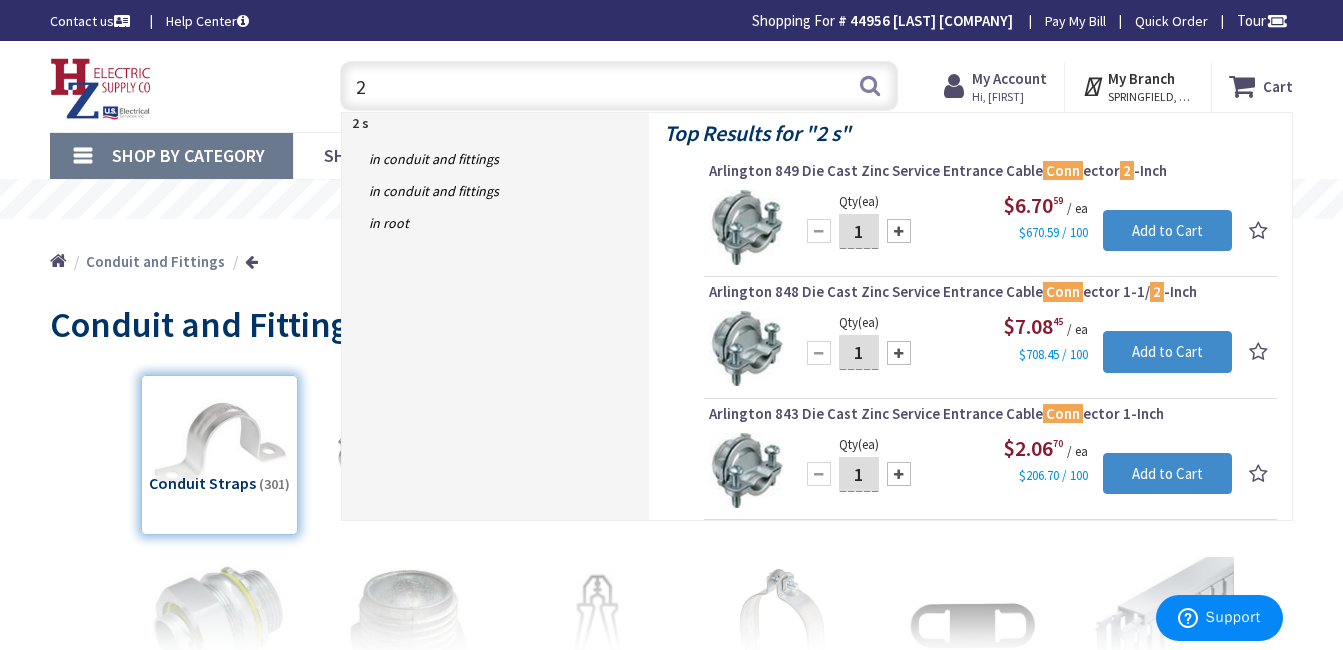 type on "2" 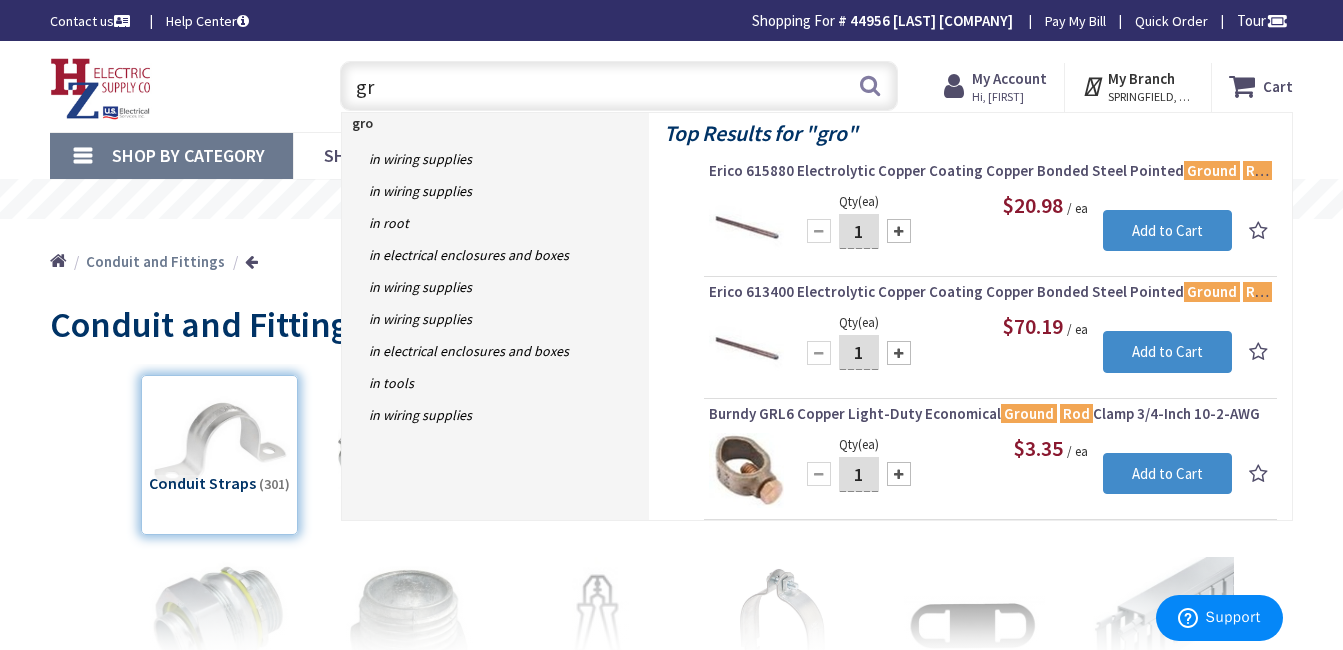 type on "g" 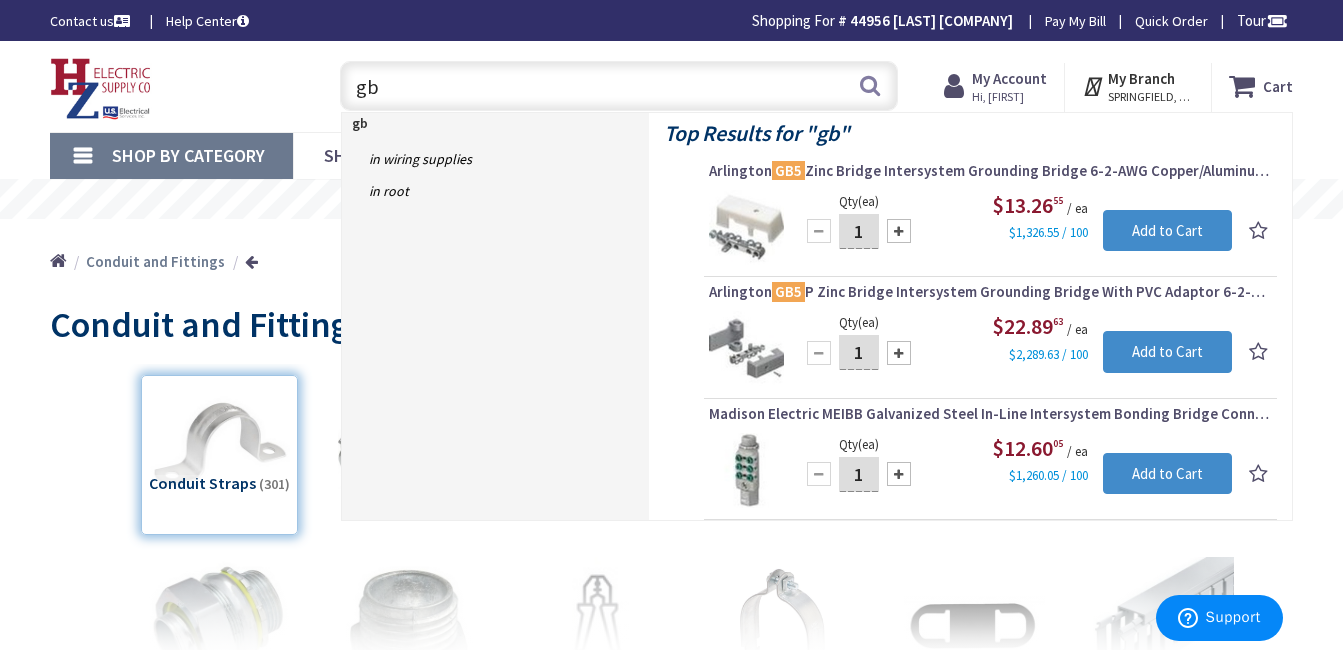 type on "g" 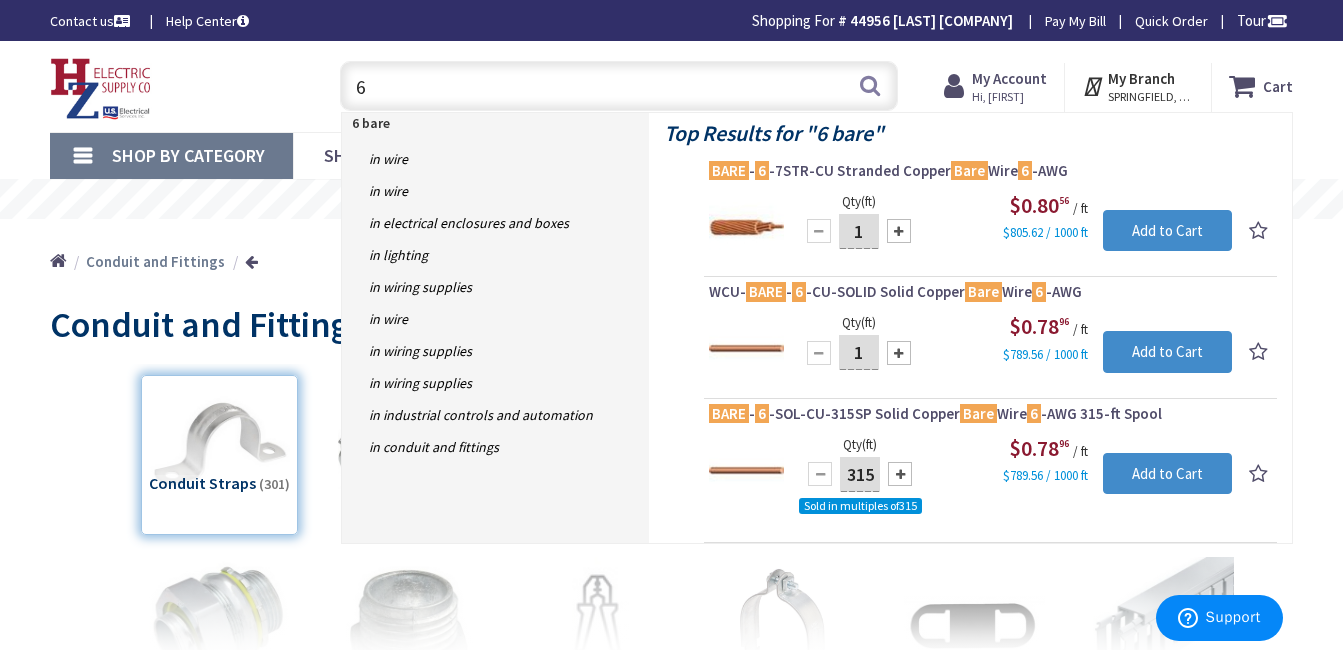 type on "6" 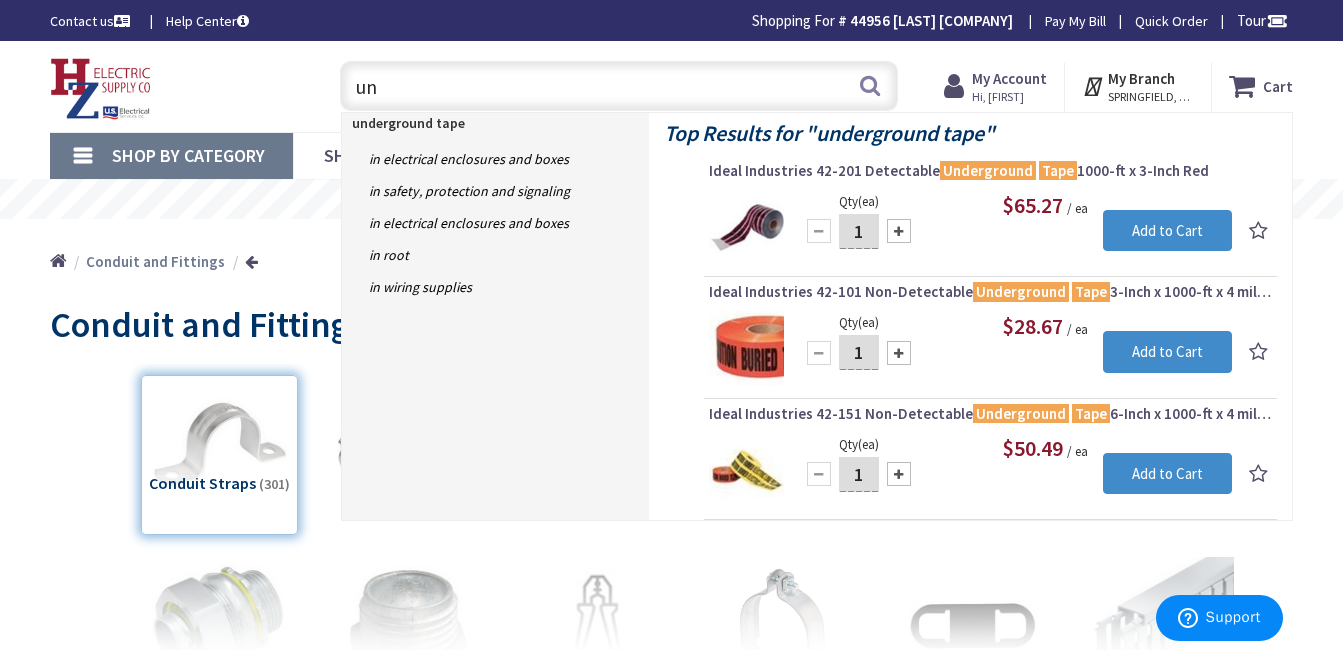type on "u" 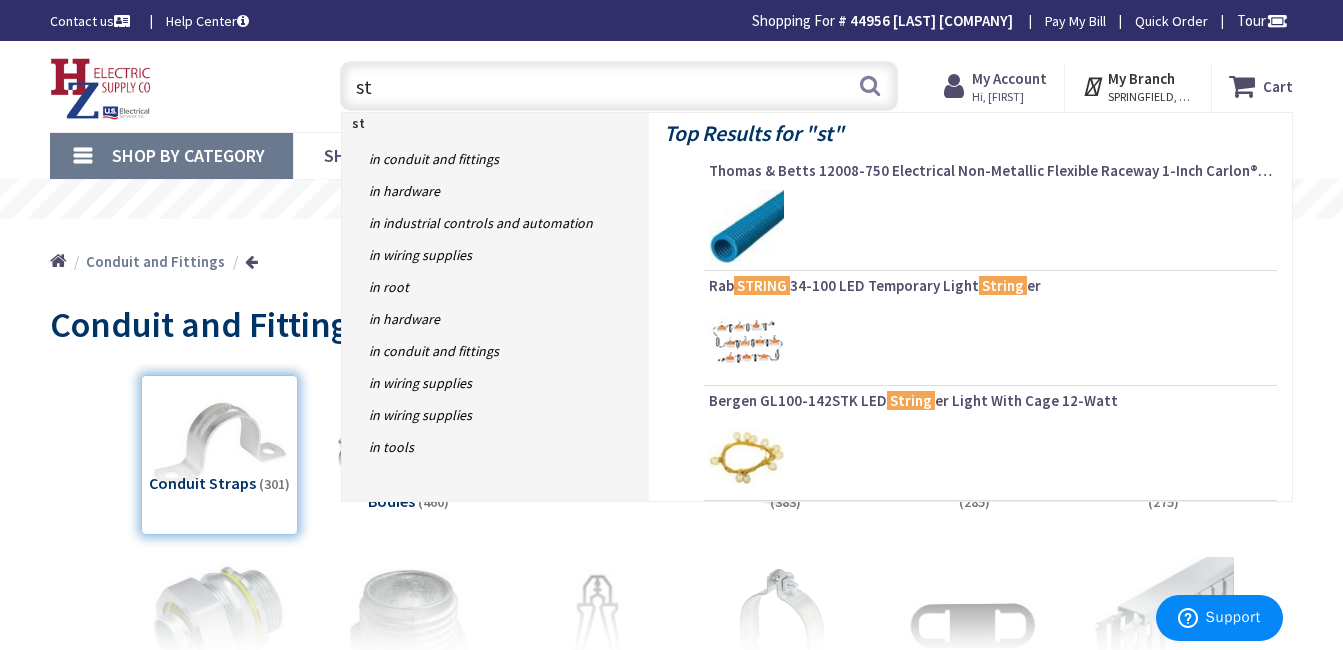 type on "s" 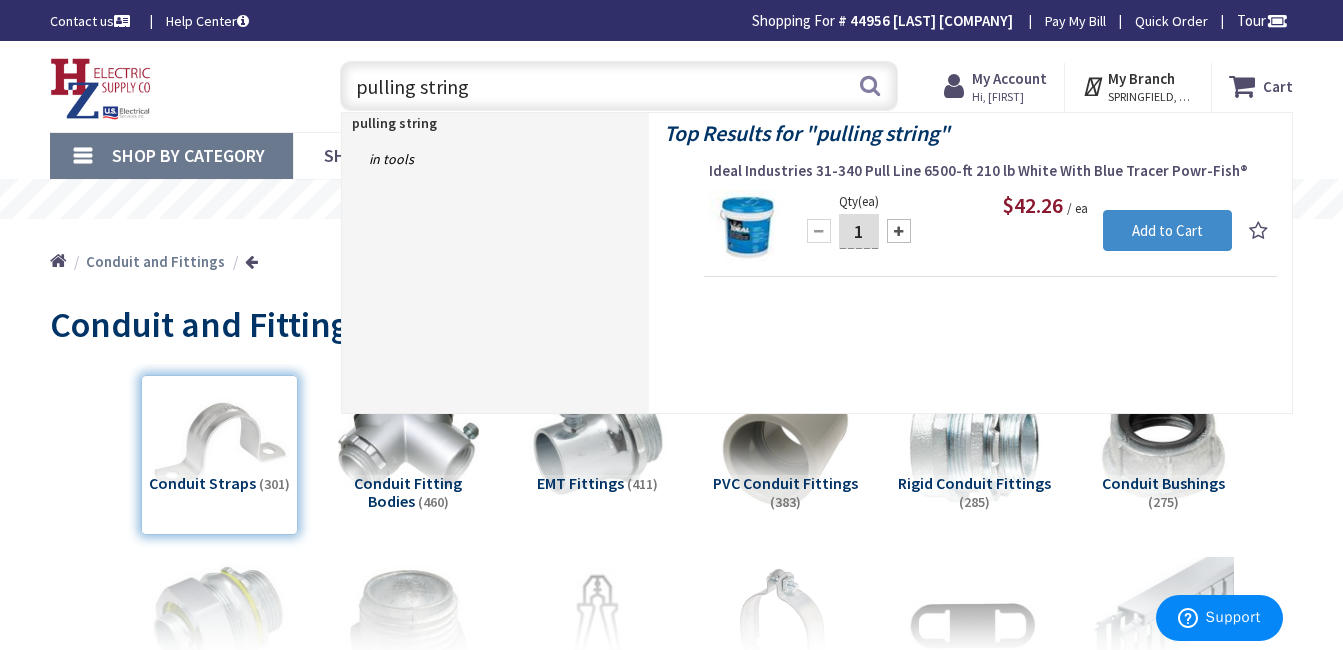 click on "pulling string" at bounding box center [619, 86] 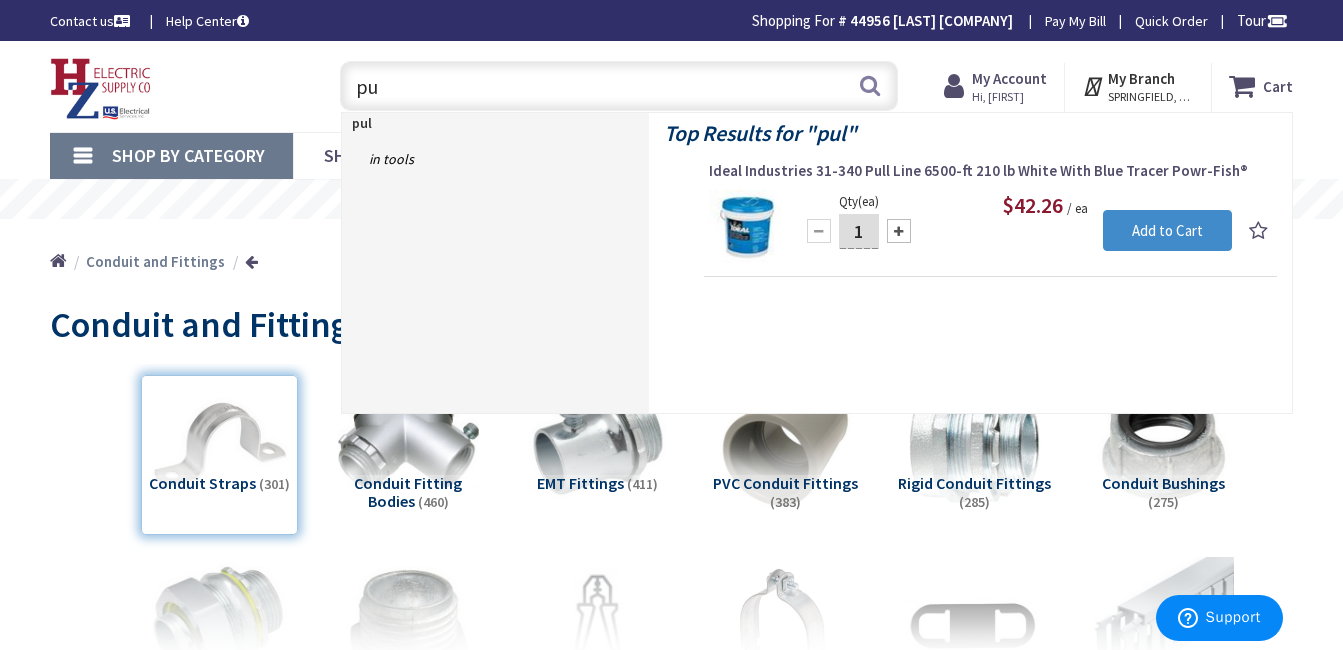 type on "p" 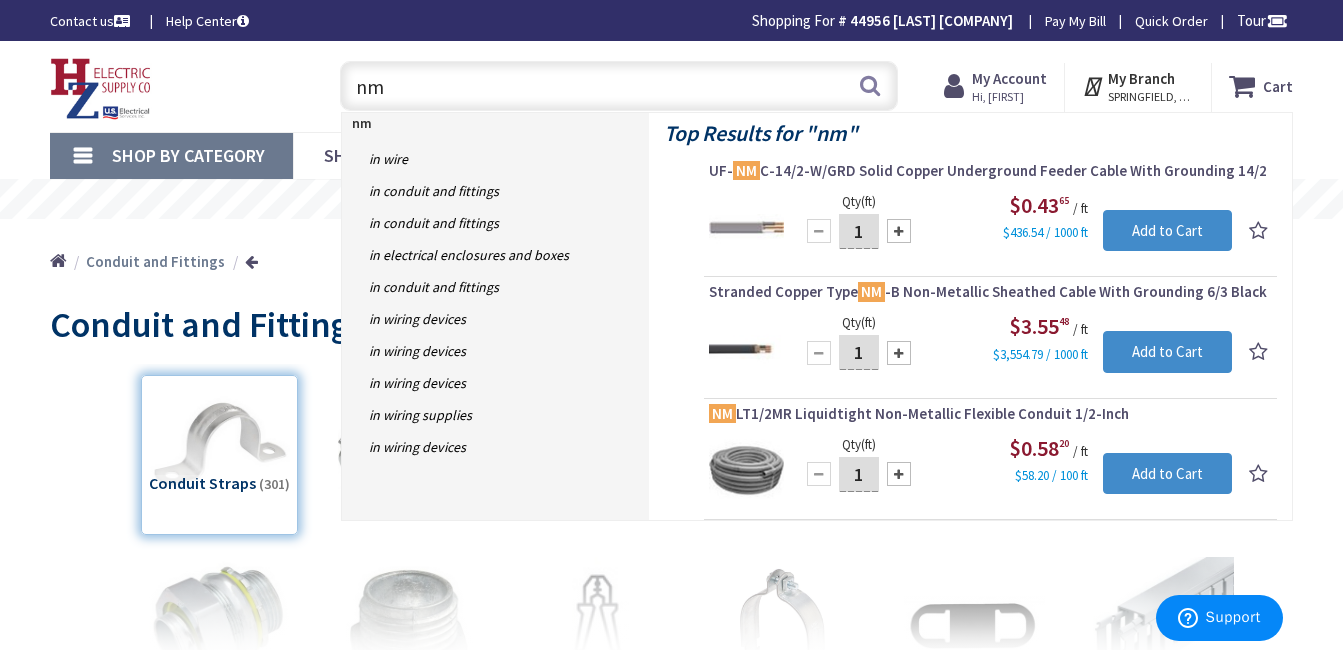 type on "n" 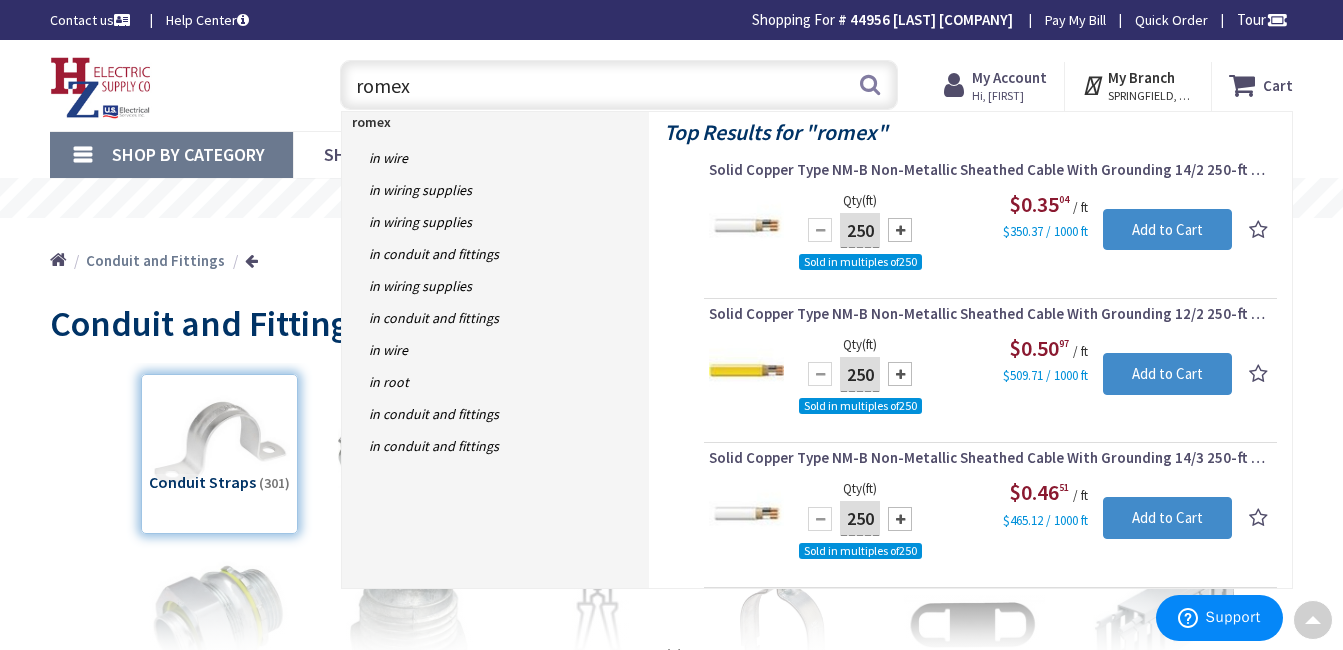 scroll, scrollTop: 0, scrollLeft: 0, axis: both 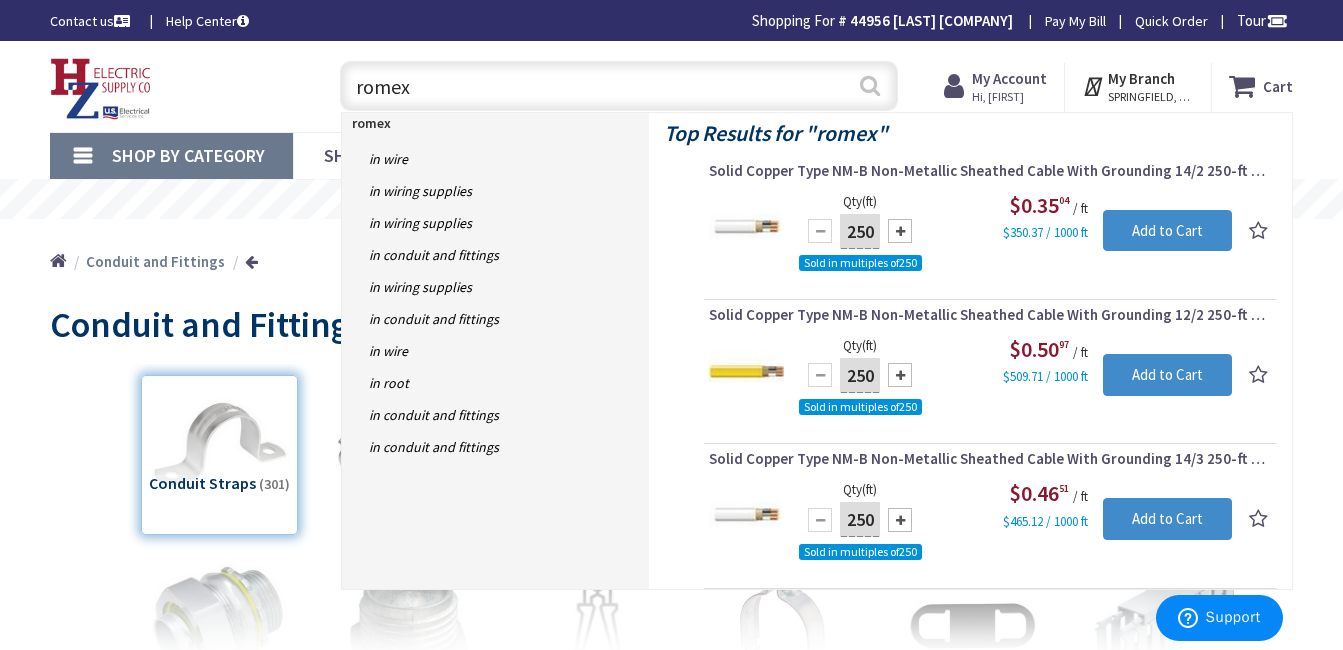 type on "romex" 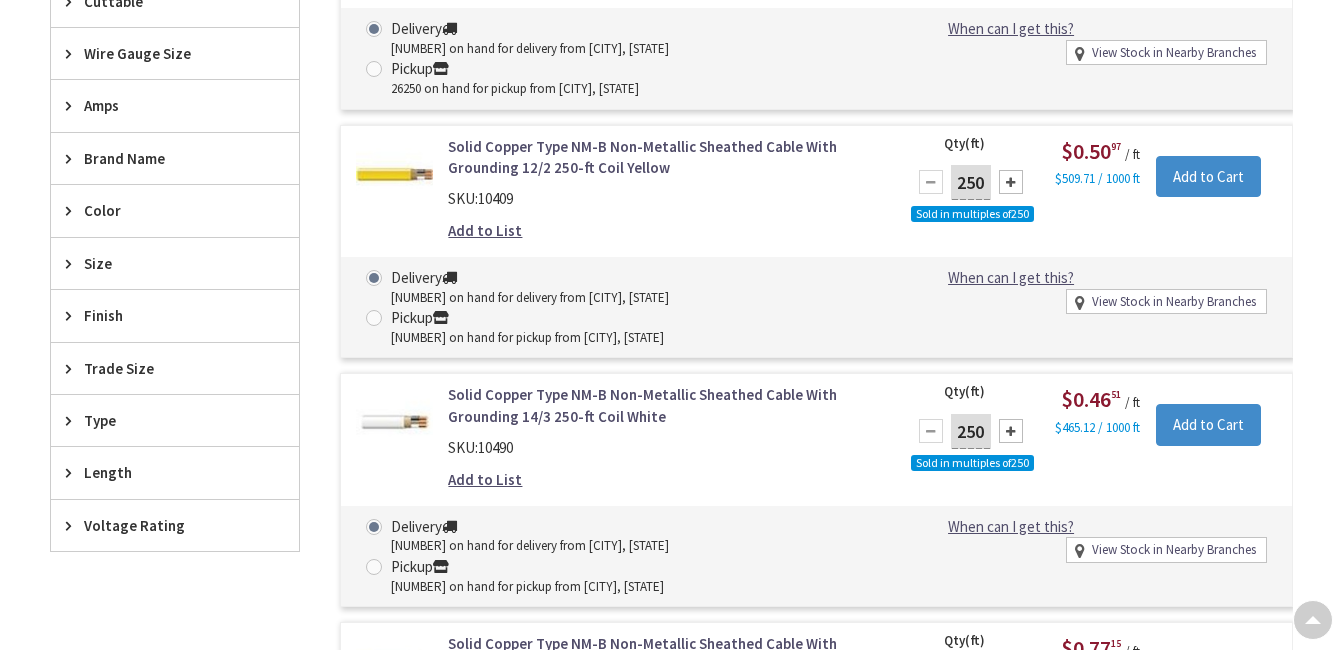 scroll, scrollTop: 800, scrollLeft: 0, axis: vertical 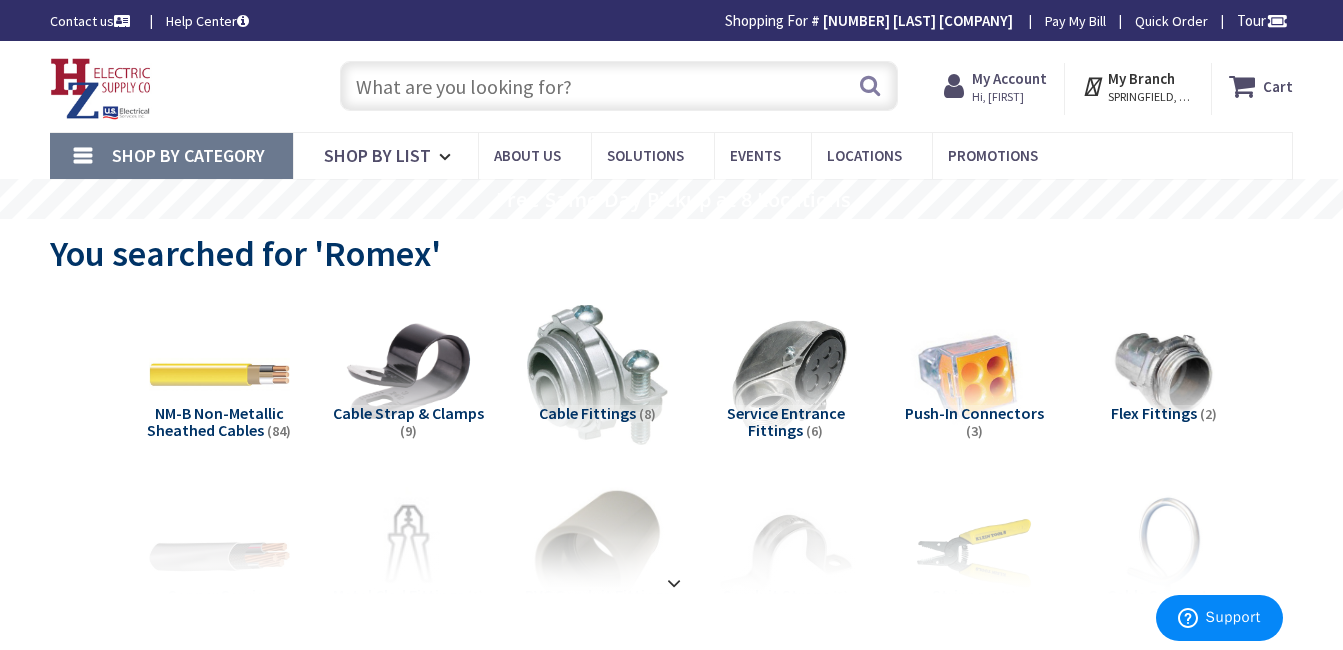 click at bounding box center [619, 86] 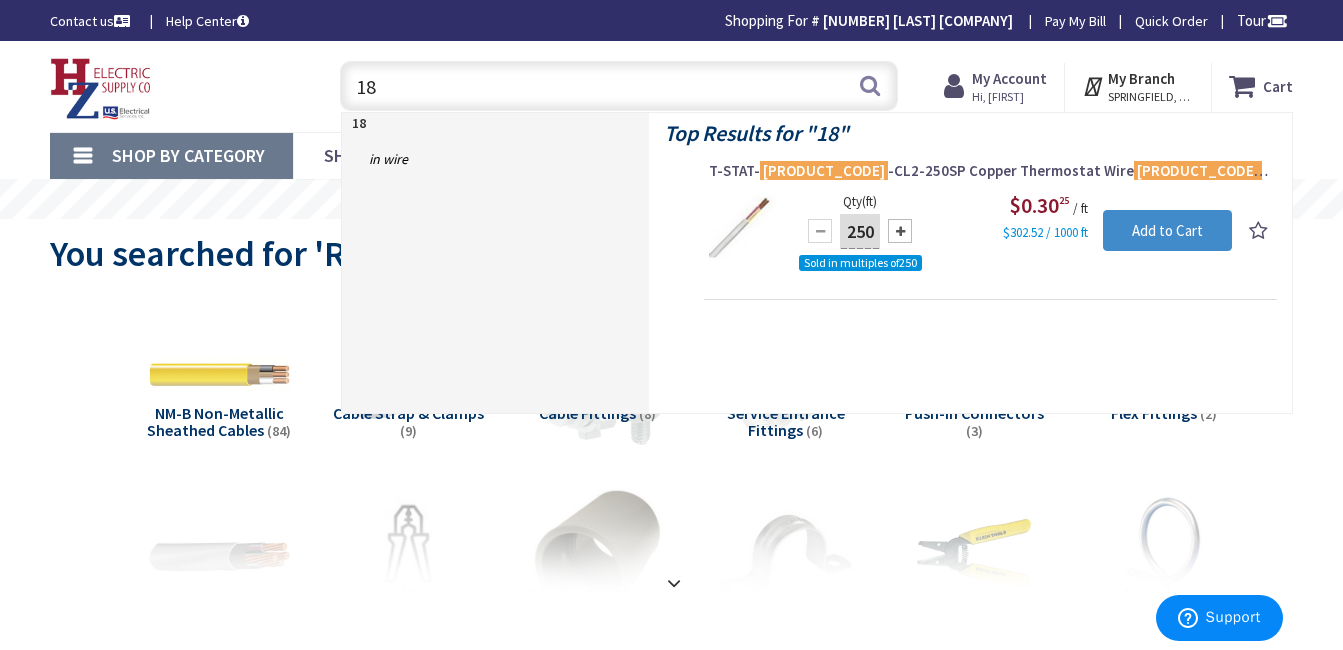 type on "1" 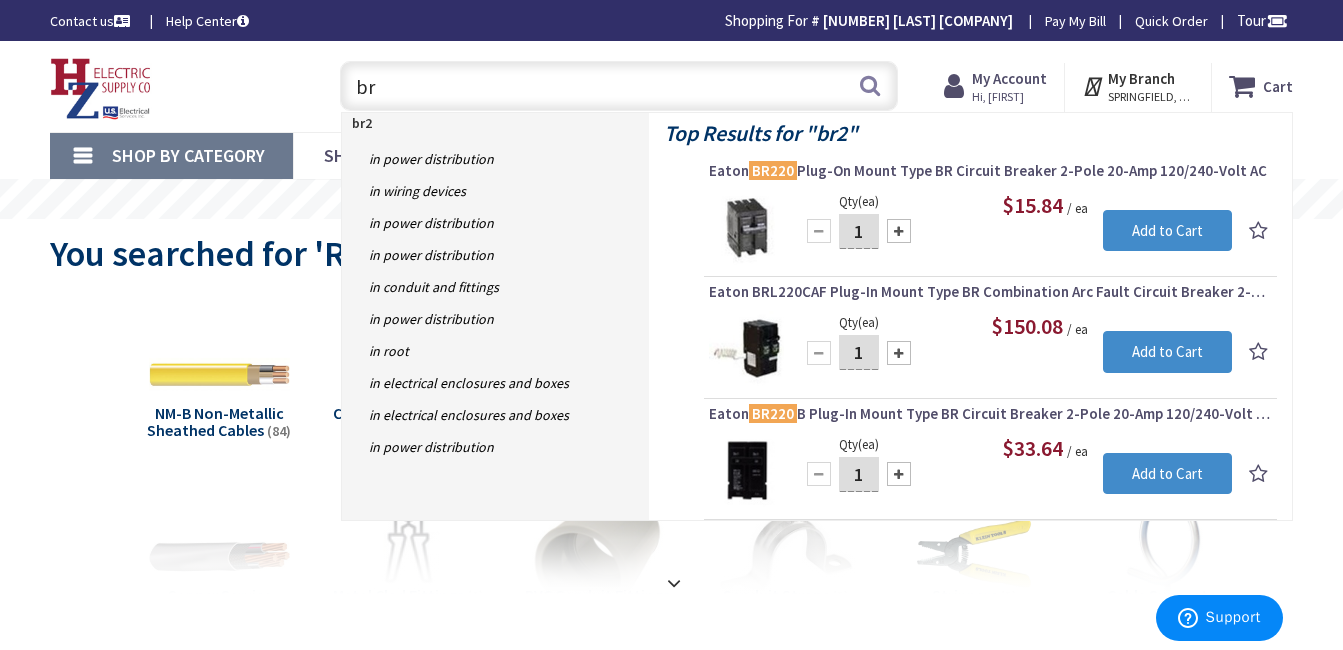 type on "b" 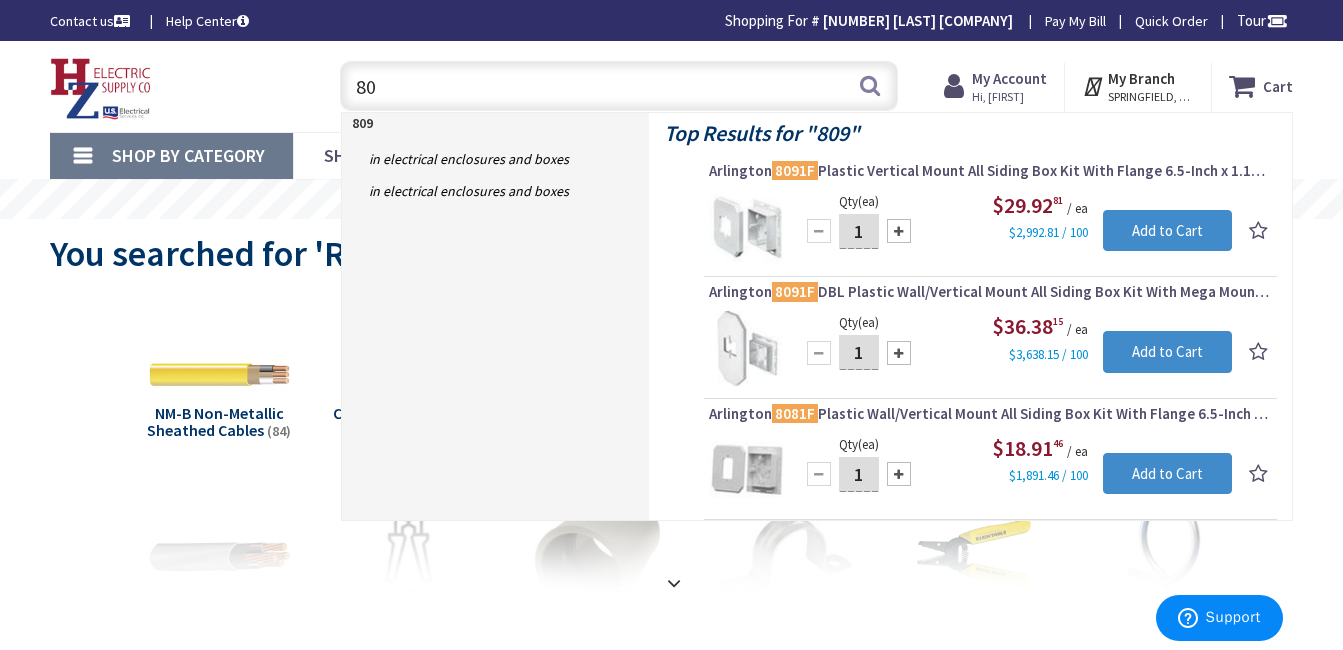 type on "8" 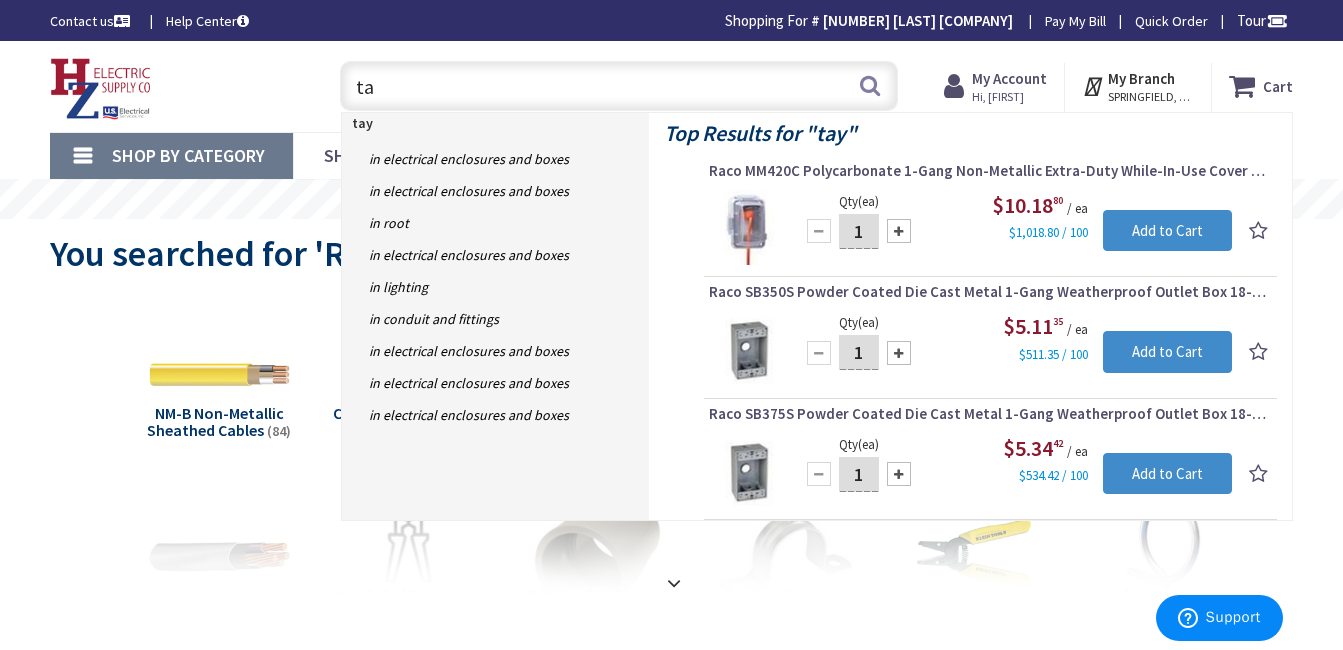 type on "t" 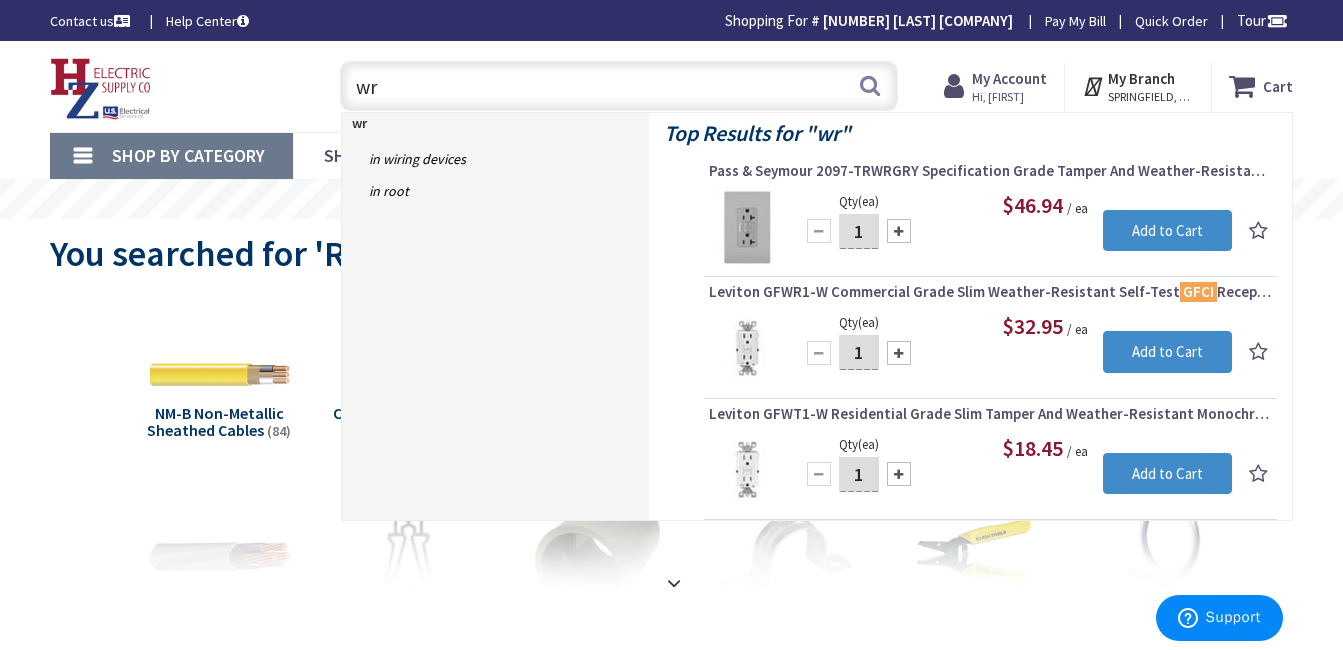 type on "w" 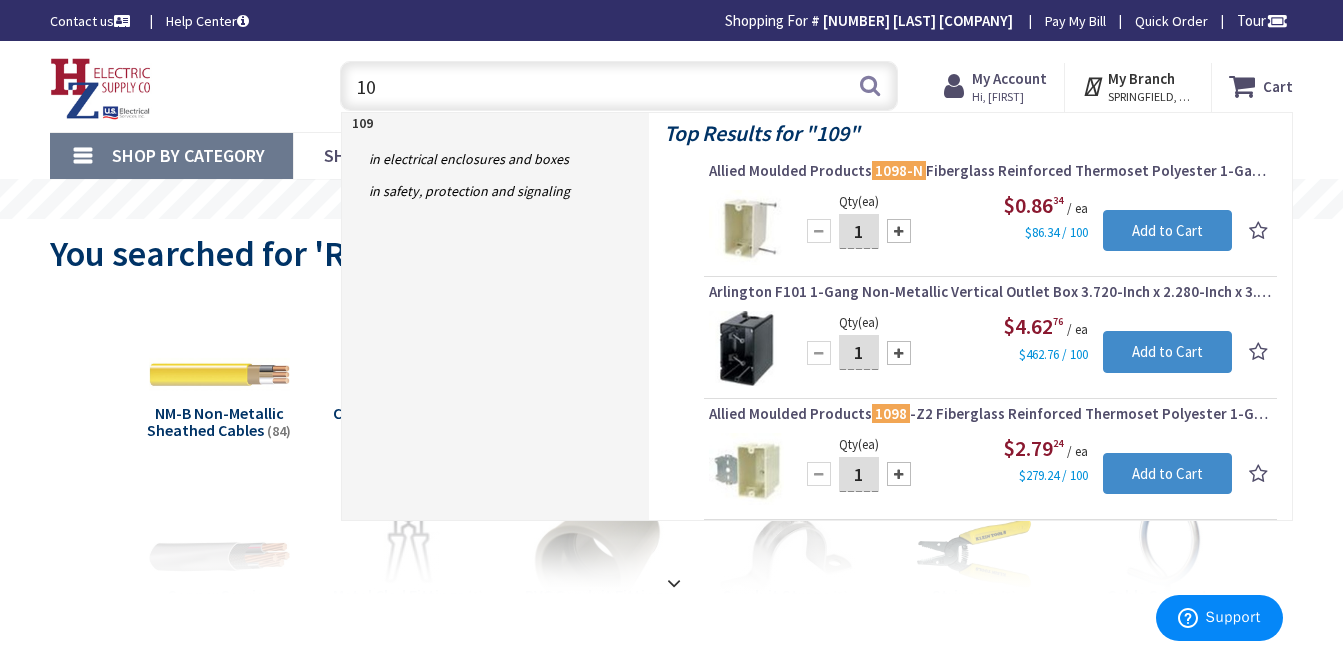 type on "1" 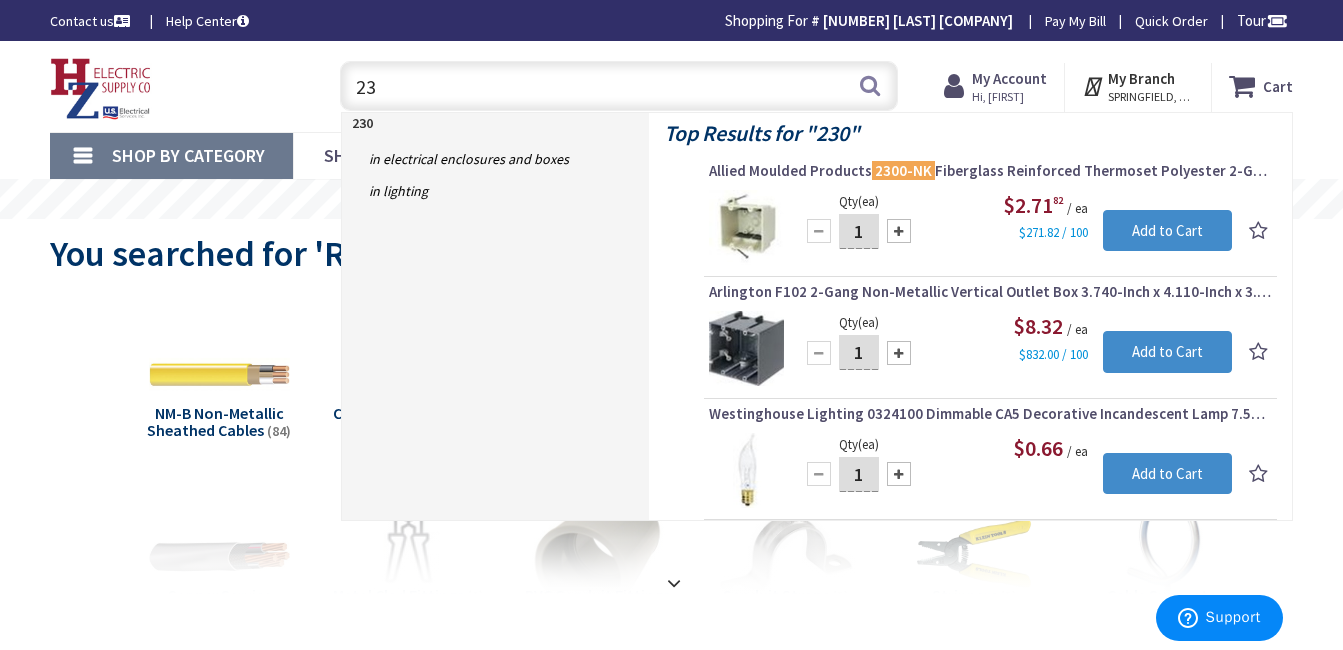 type on "2" 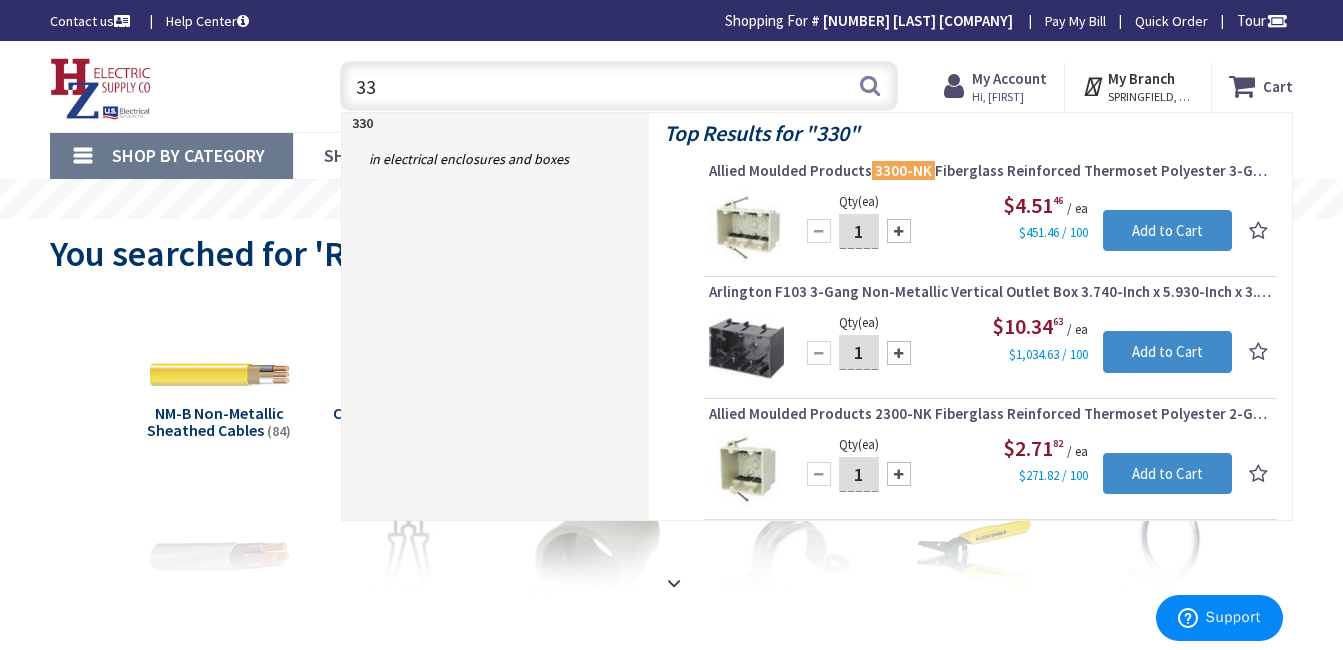 type on "3" 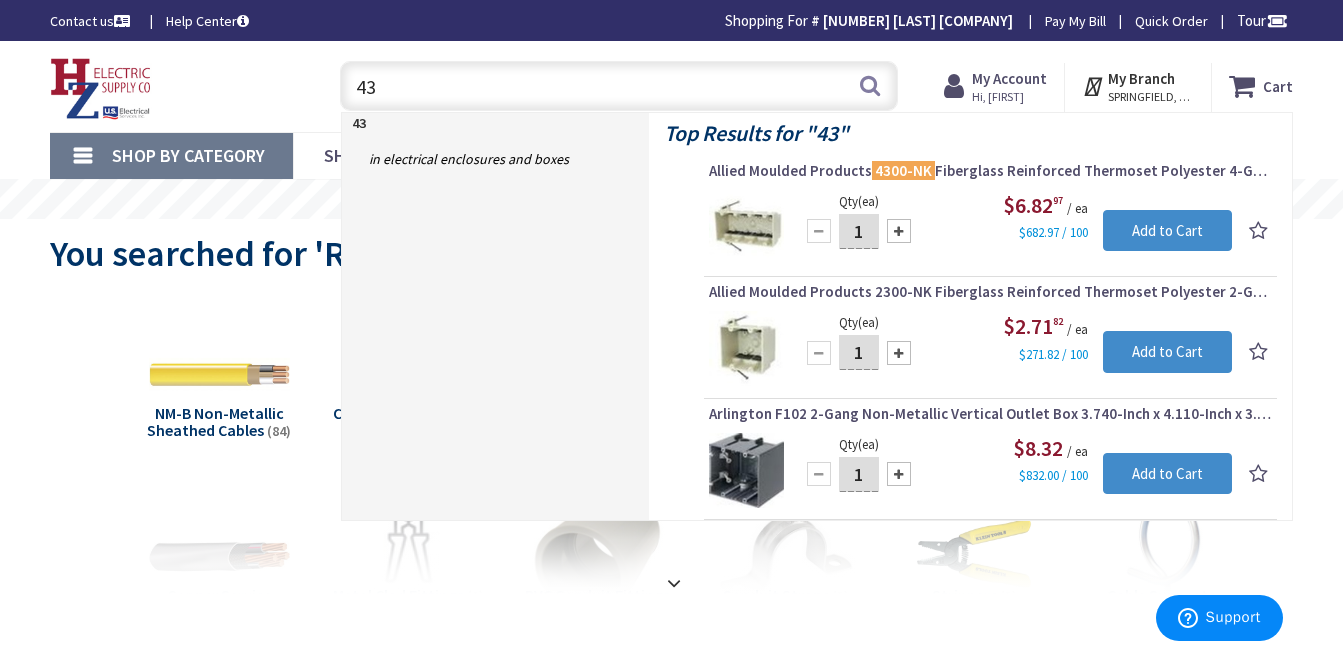 type on "4" 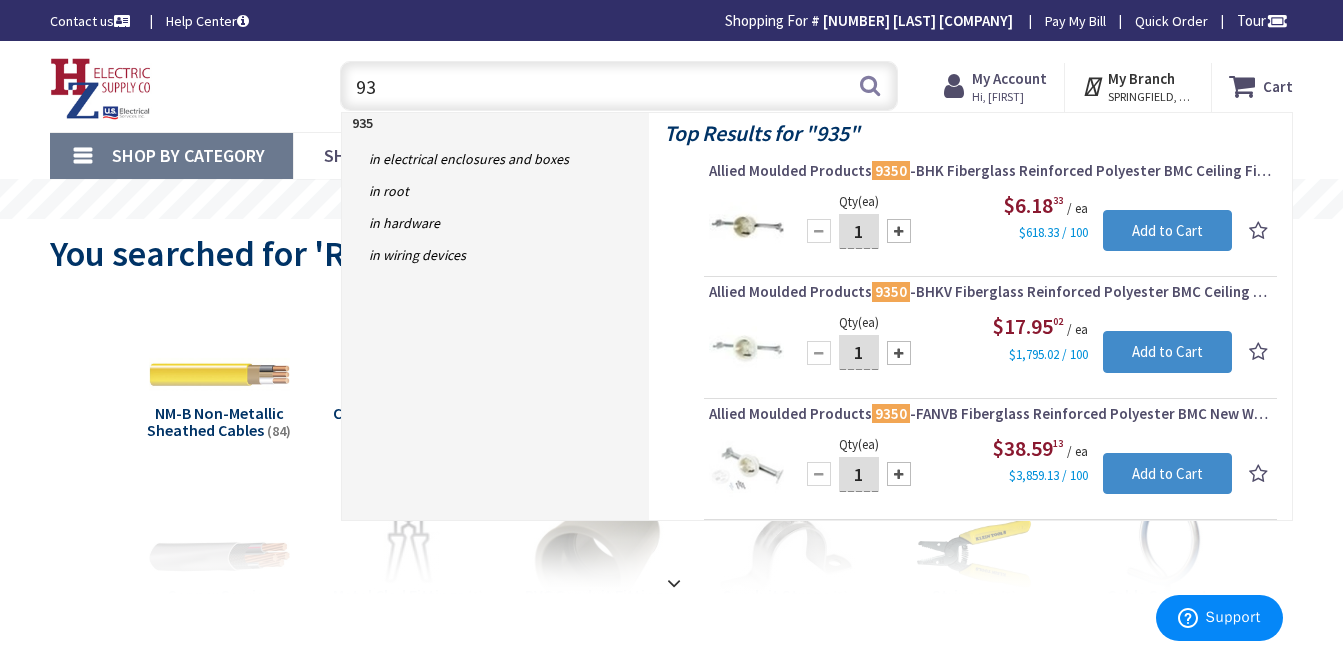 type on "9" 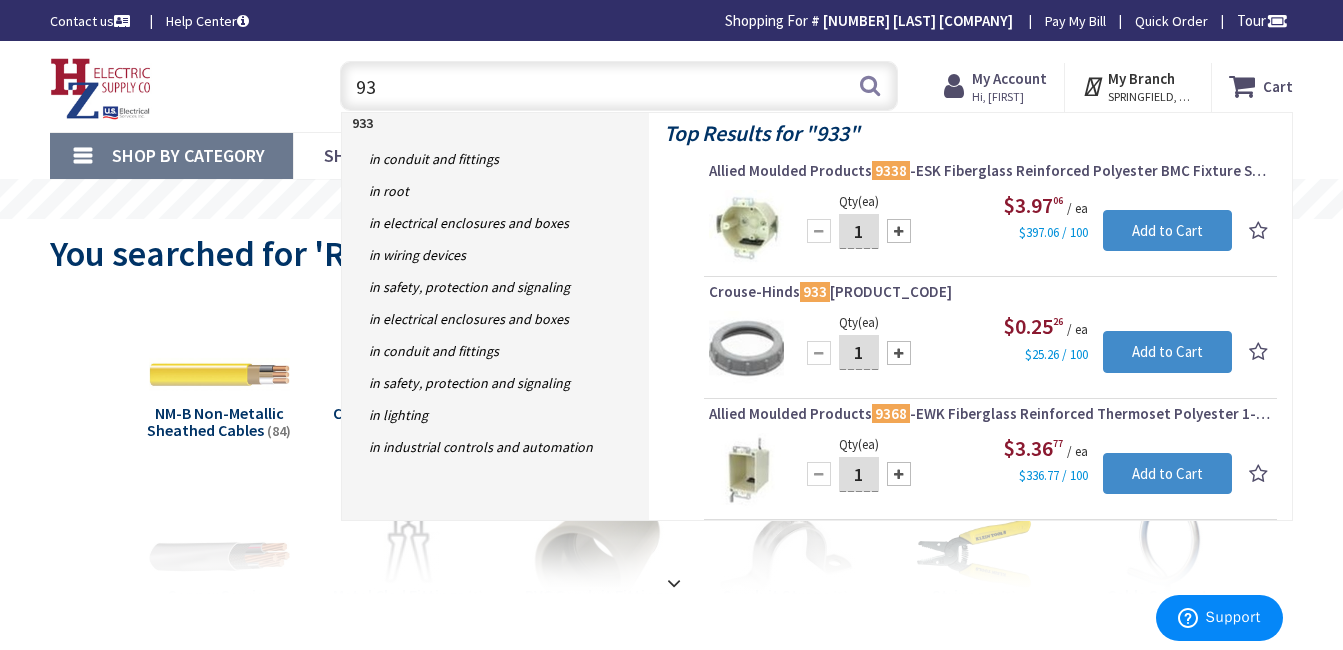 type on "9" 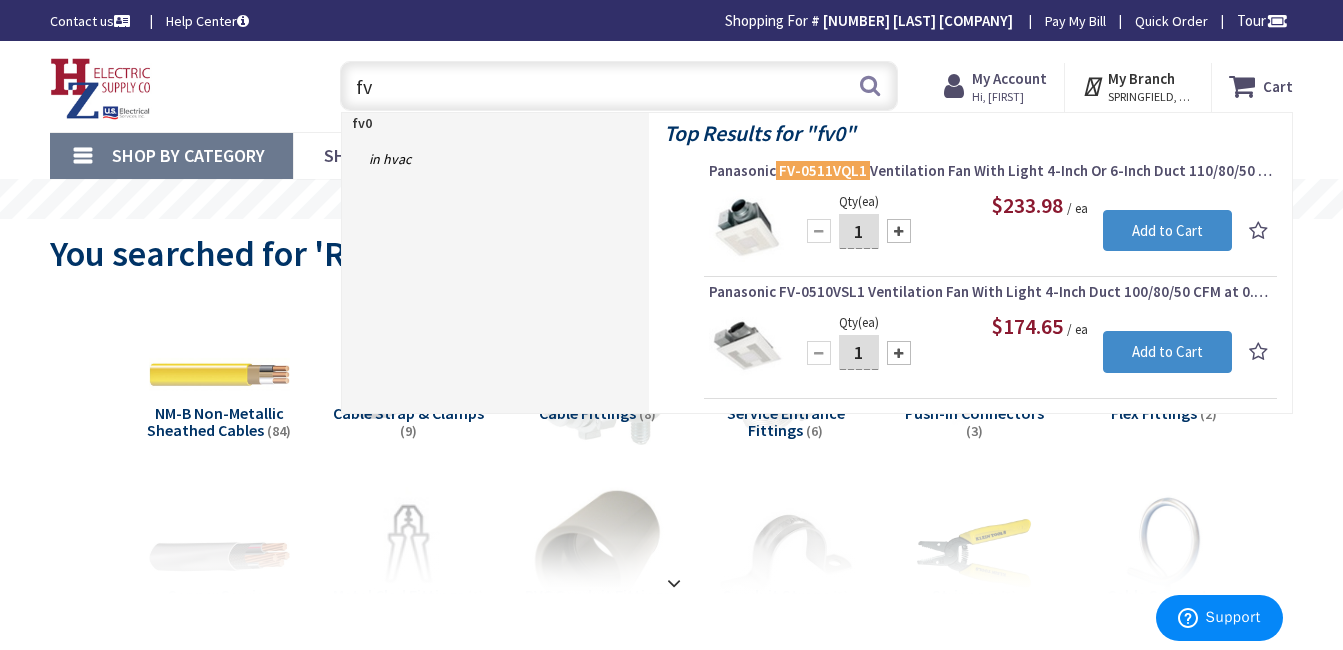 type on "f" 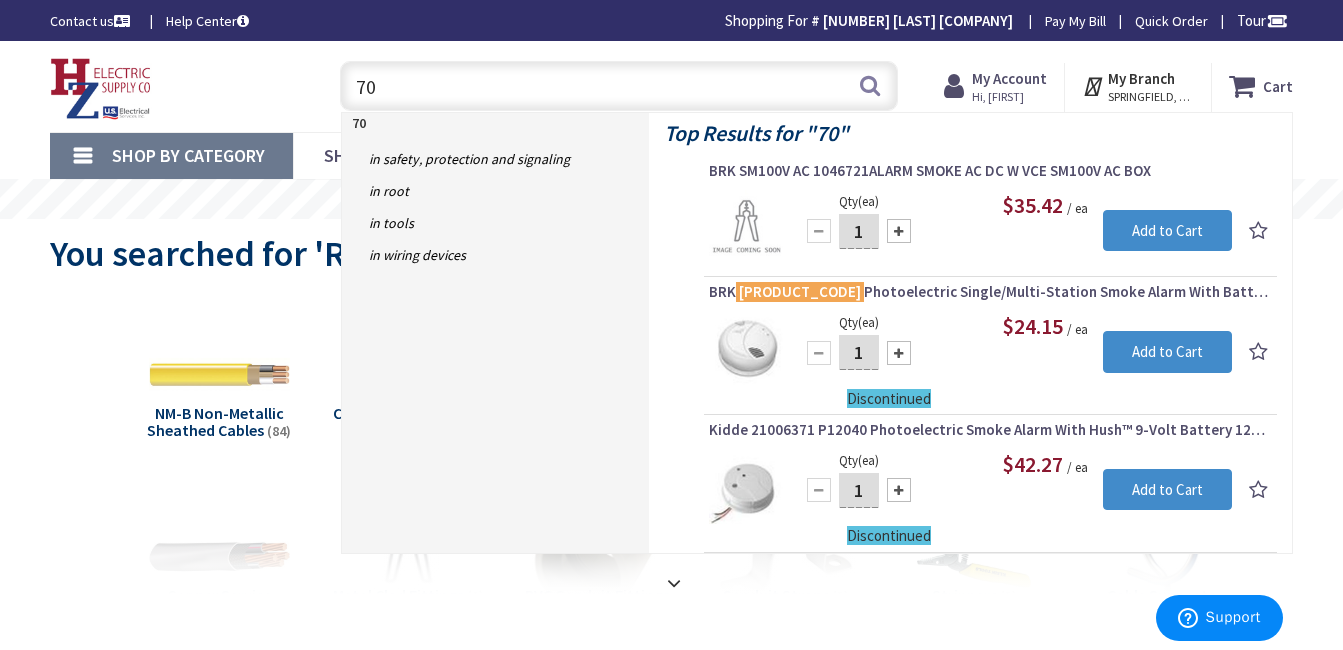 type on "7" 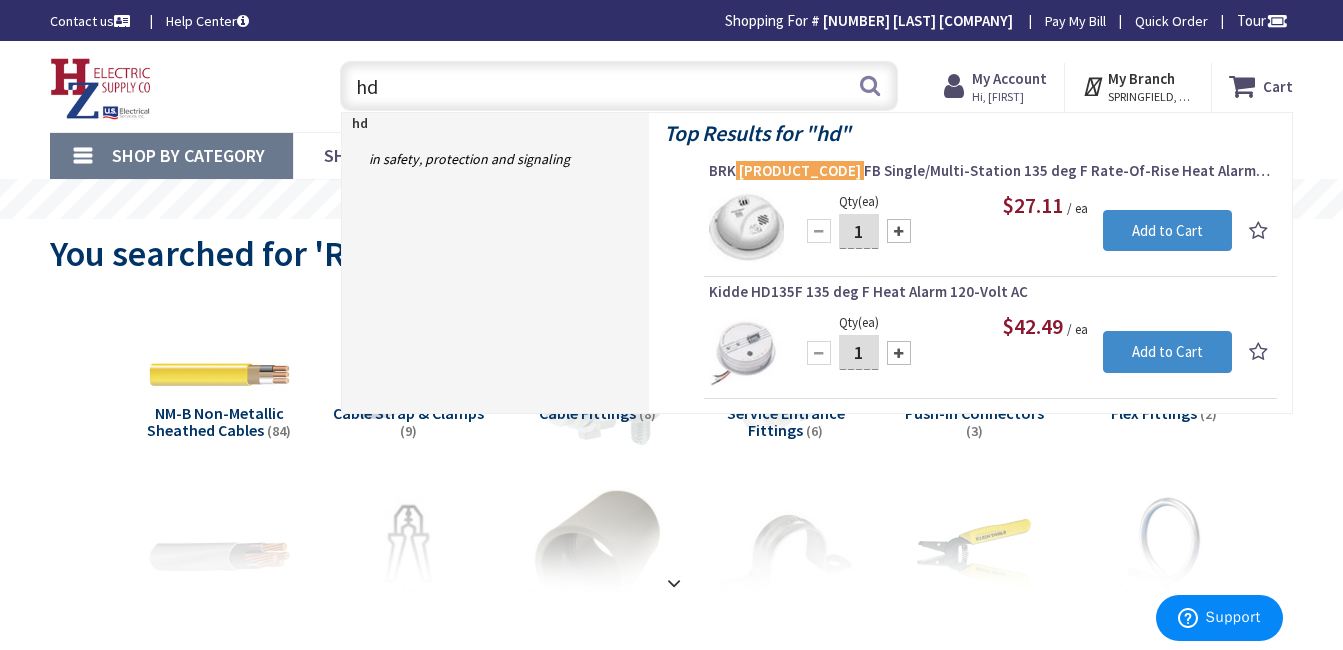 type on "h" 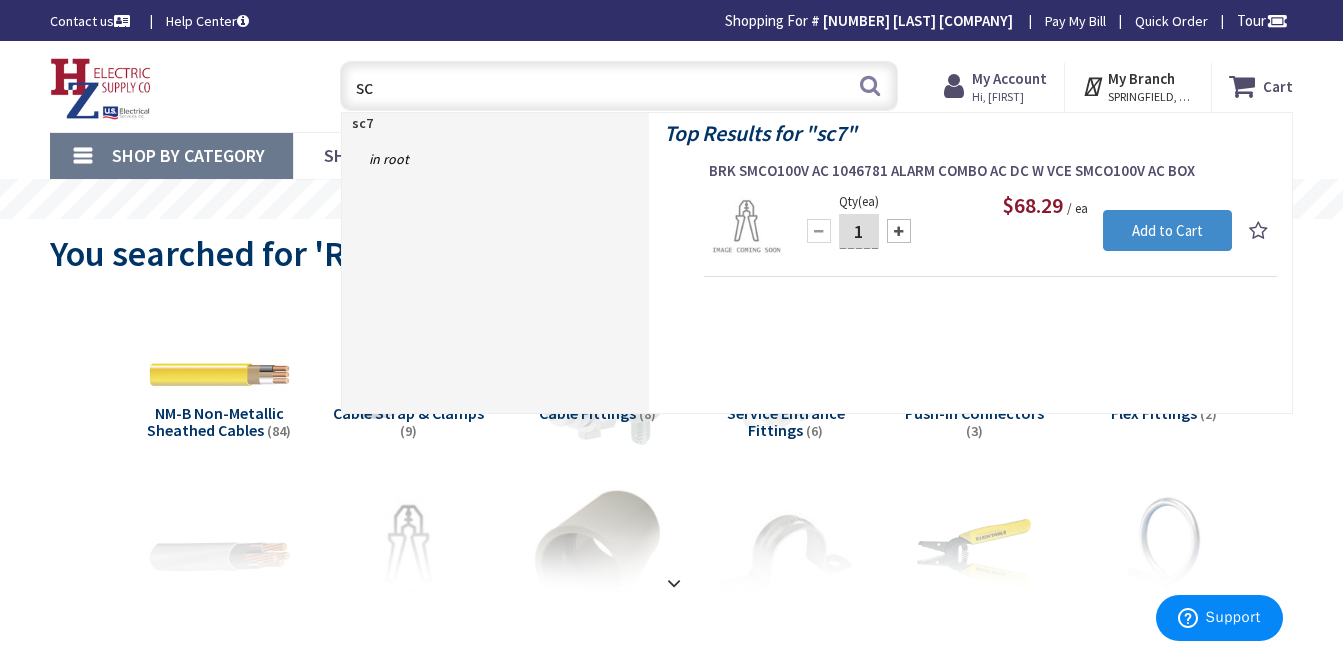 type on "s" 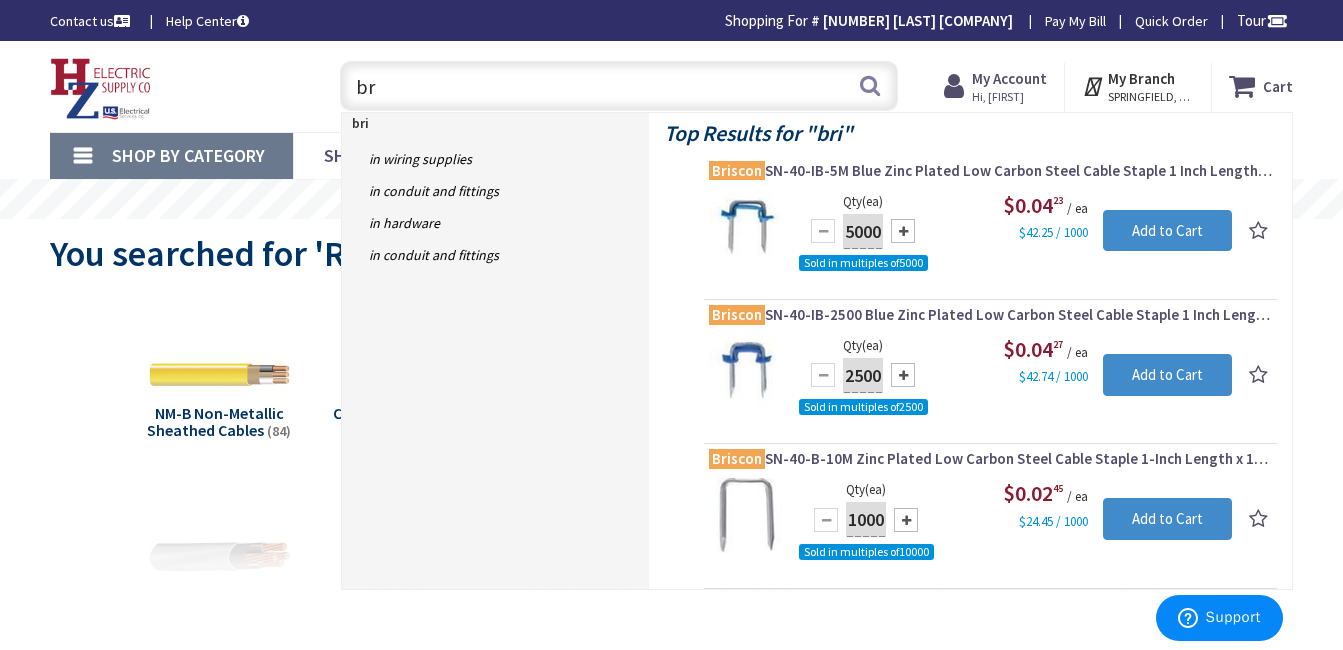 type on "b" 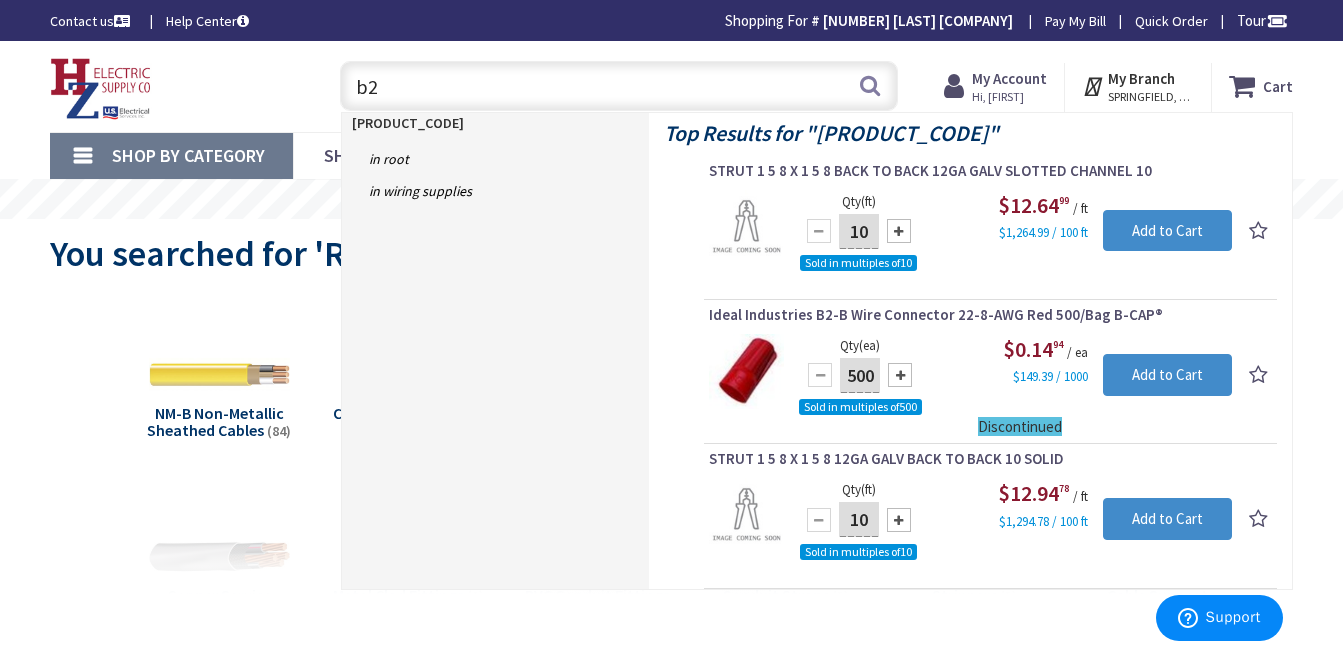 type on "b" 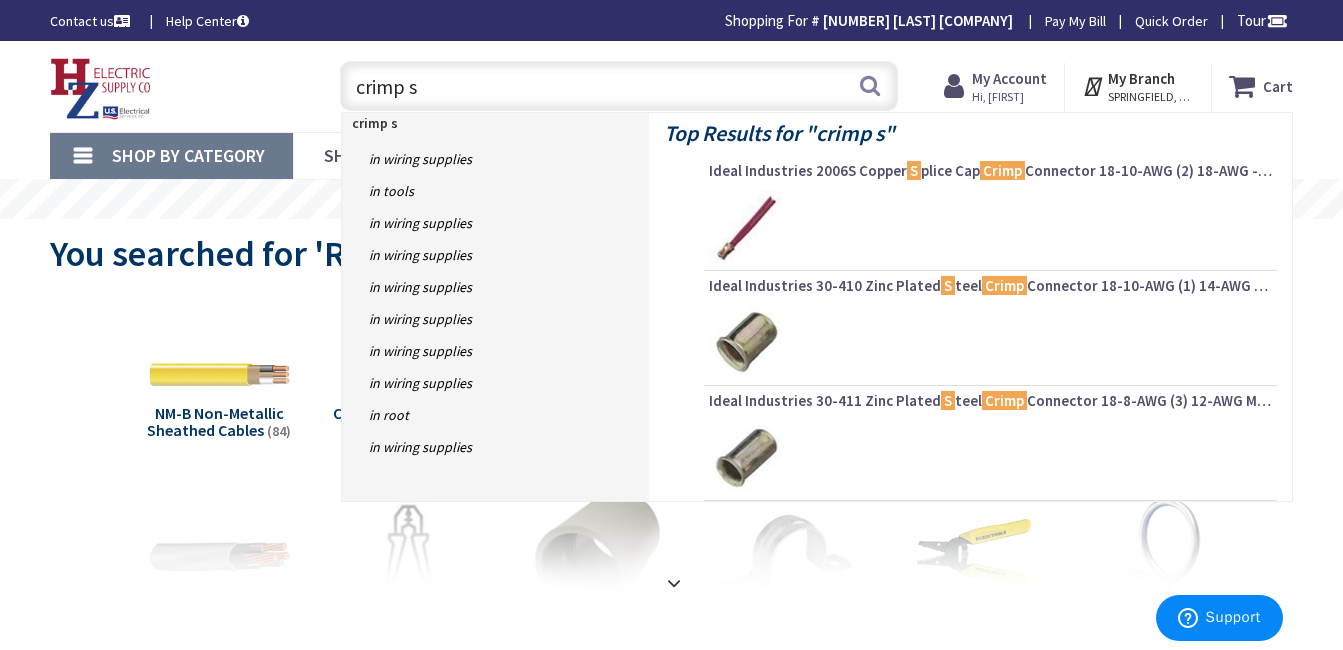 type on "crimp" 